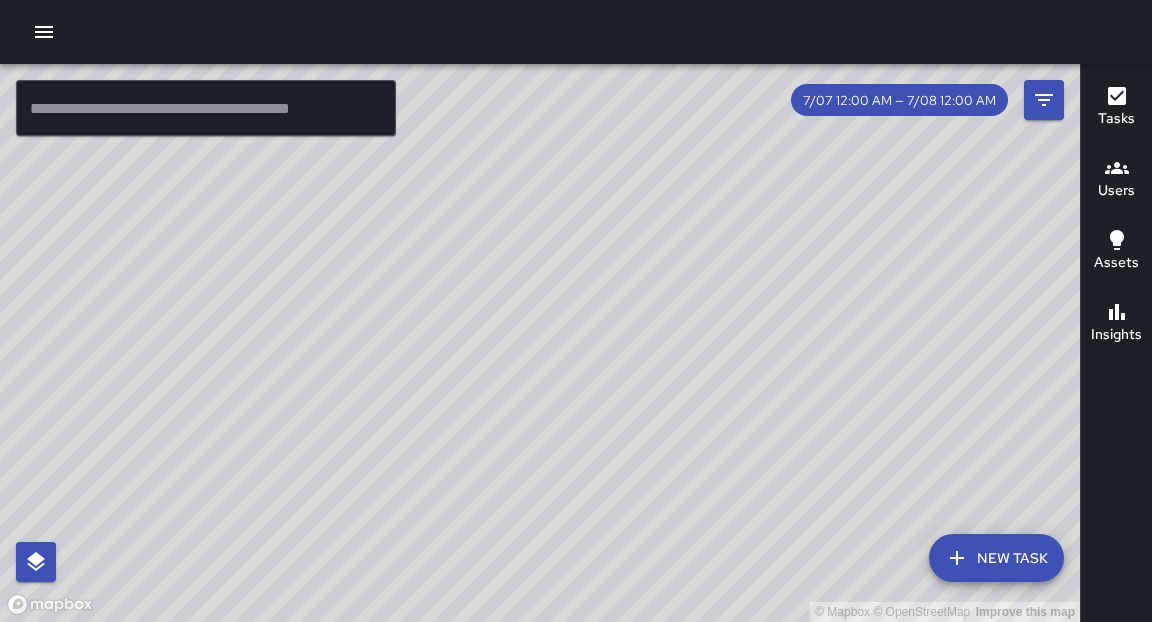 scroll, scrollTop: 0, scrollLeft: 0, axis: both 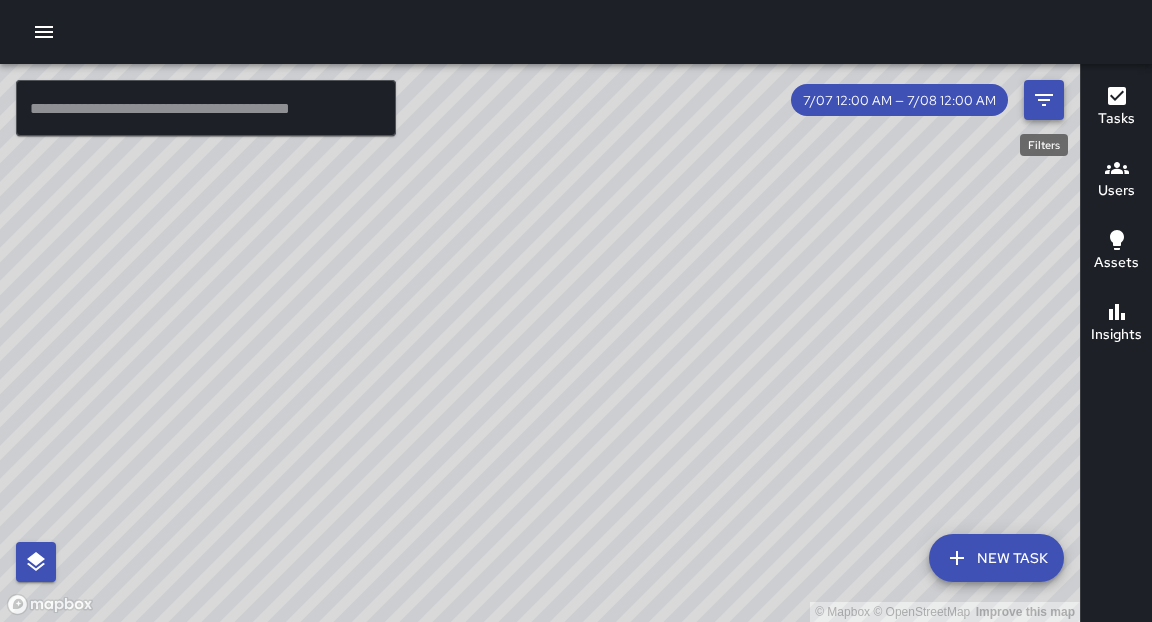 click at bounding box center (1044, 100) 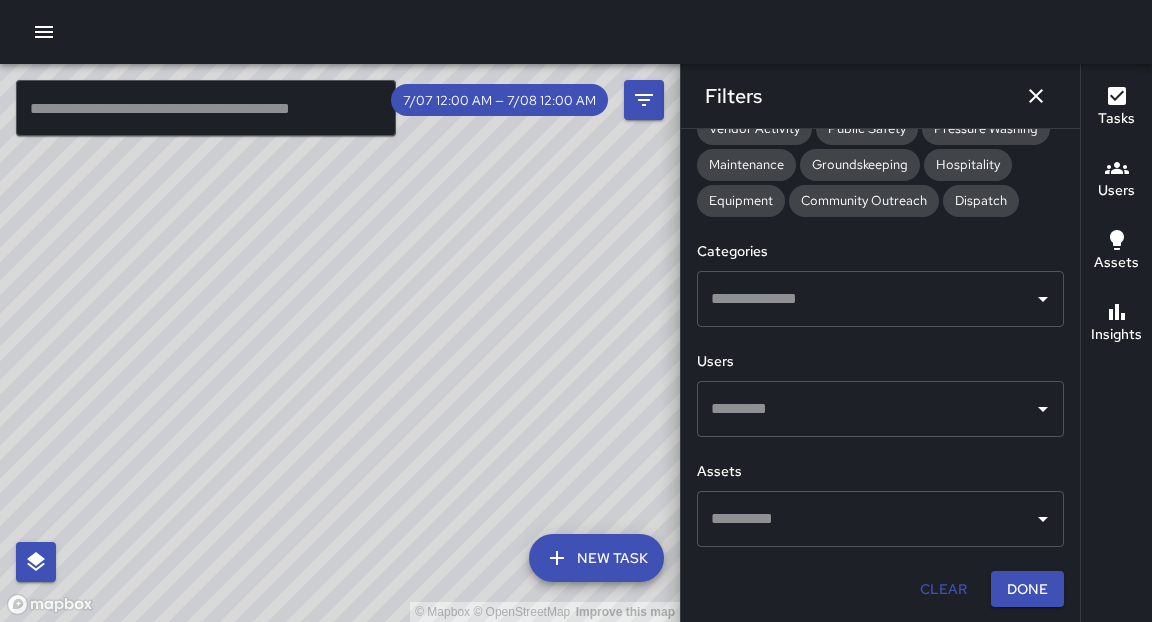 drag, startPoint x: 1036, startPoint y: 105, endPoint x: 806, endPoint y: 378, distance: 356.972 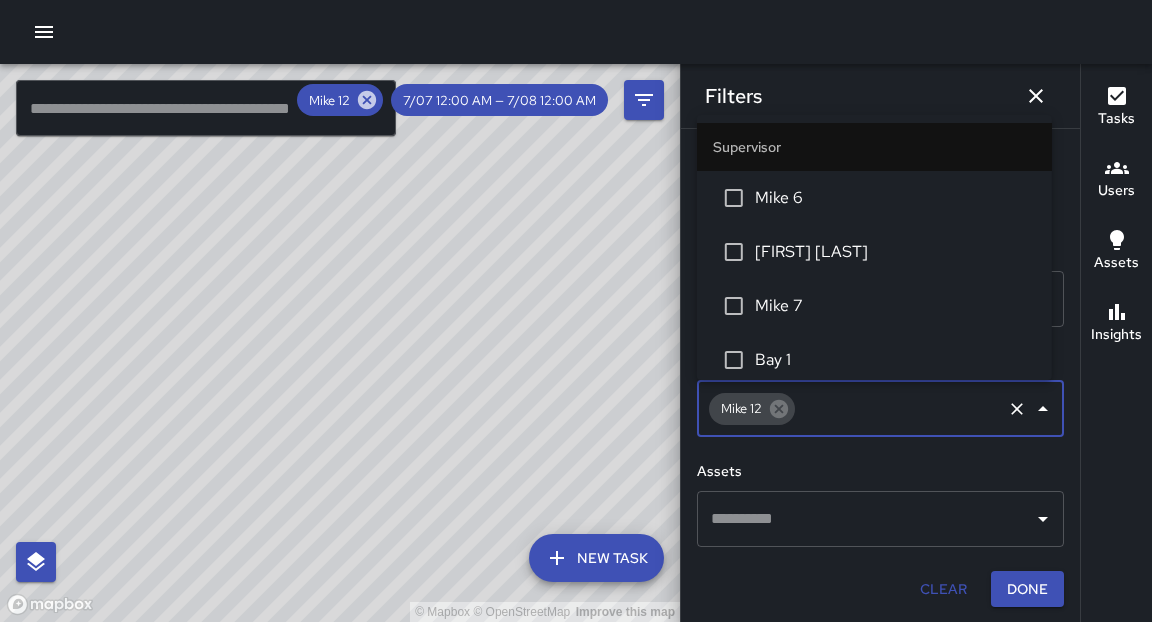 scroll, scrollTop: 439, scrollLeft: 0, axis: vertical 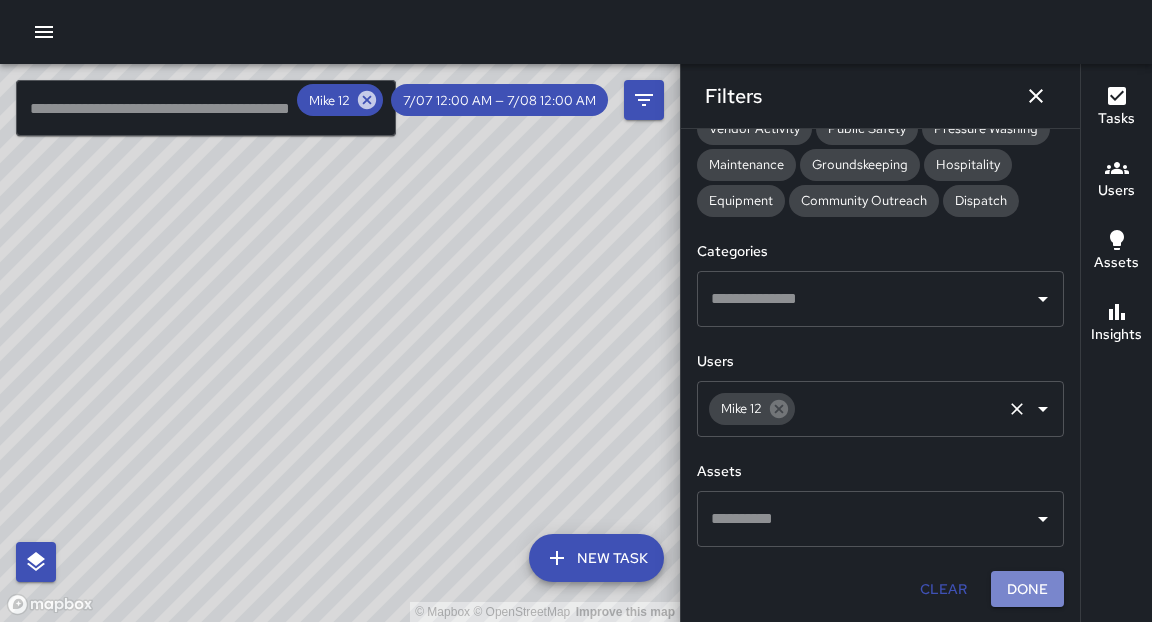 click on "Done" at bounding box center [1027, 589] 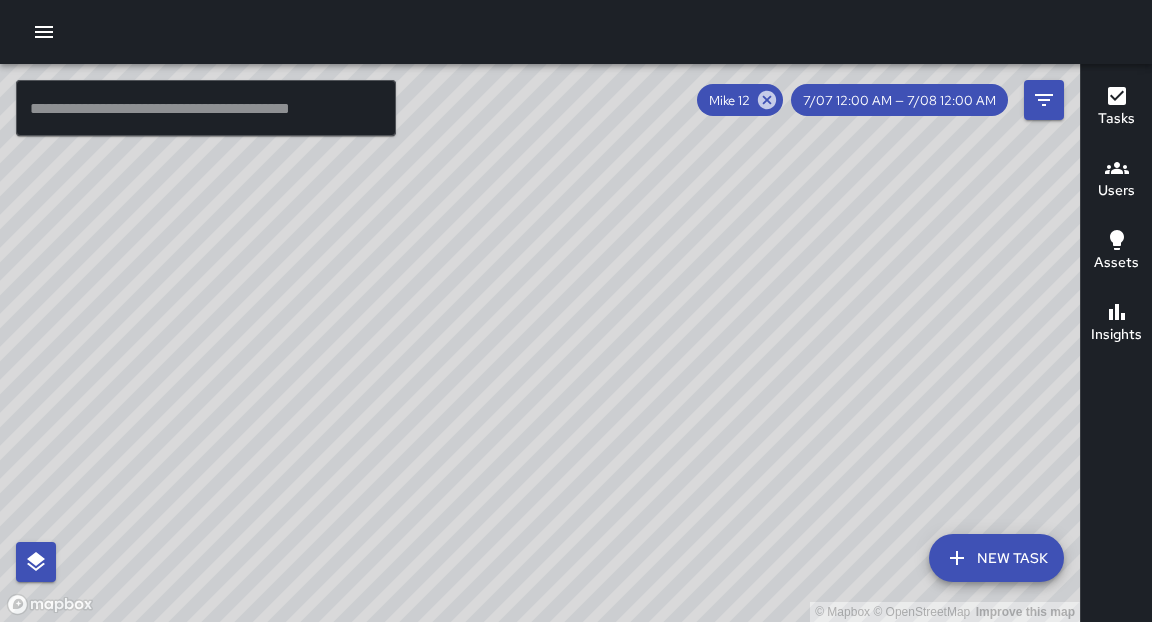 drag, startPoint x: 804, startPoint y: 421, endPoint x: 592, endPoint y: 398, distance: 213.24399 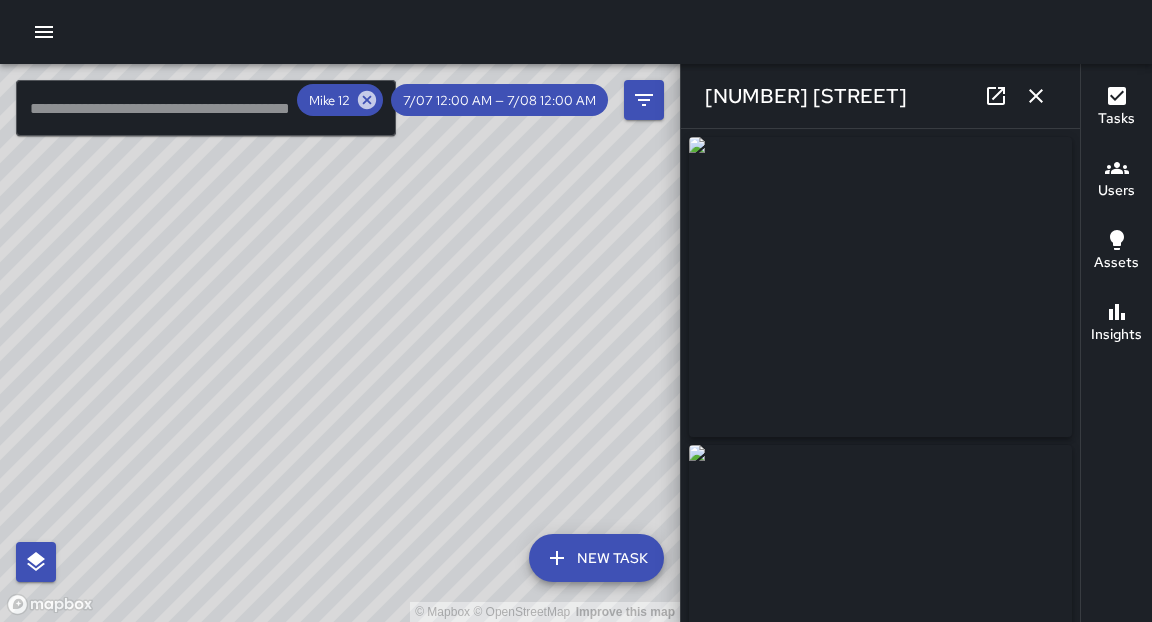 drag, startPoint x: 592, startPoint y: 398, endPoint x: 995, endPoint y: 89, distance: 507.8287 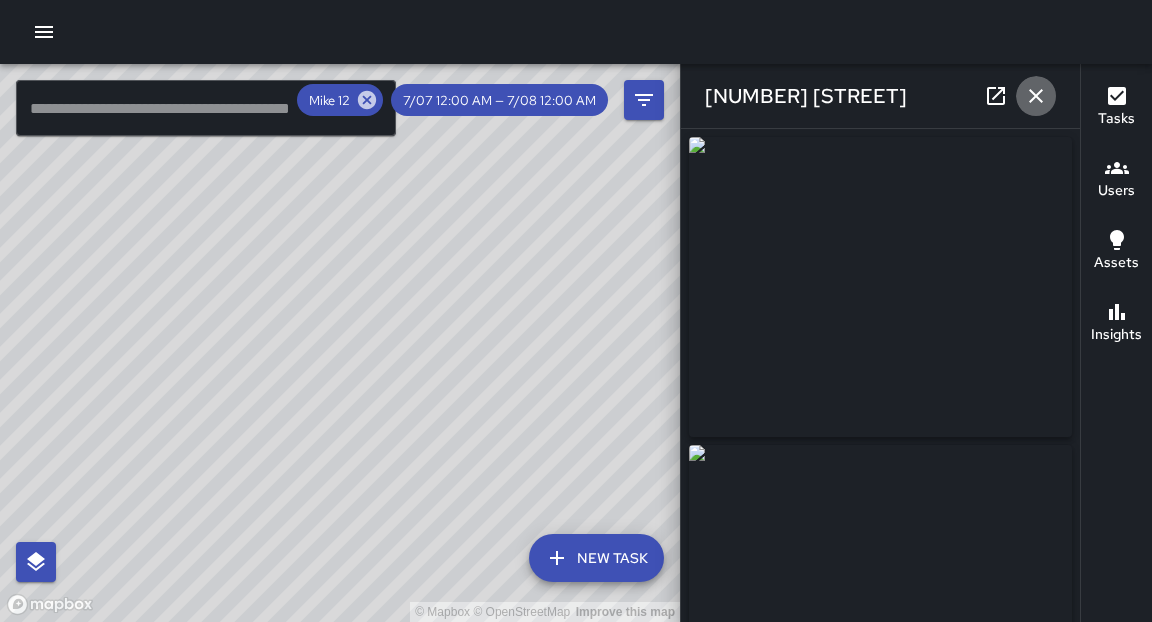 click at bounding box center [1036, 96] 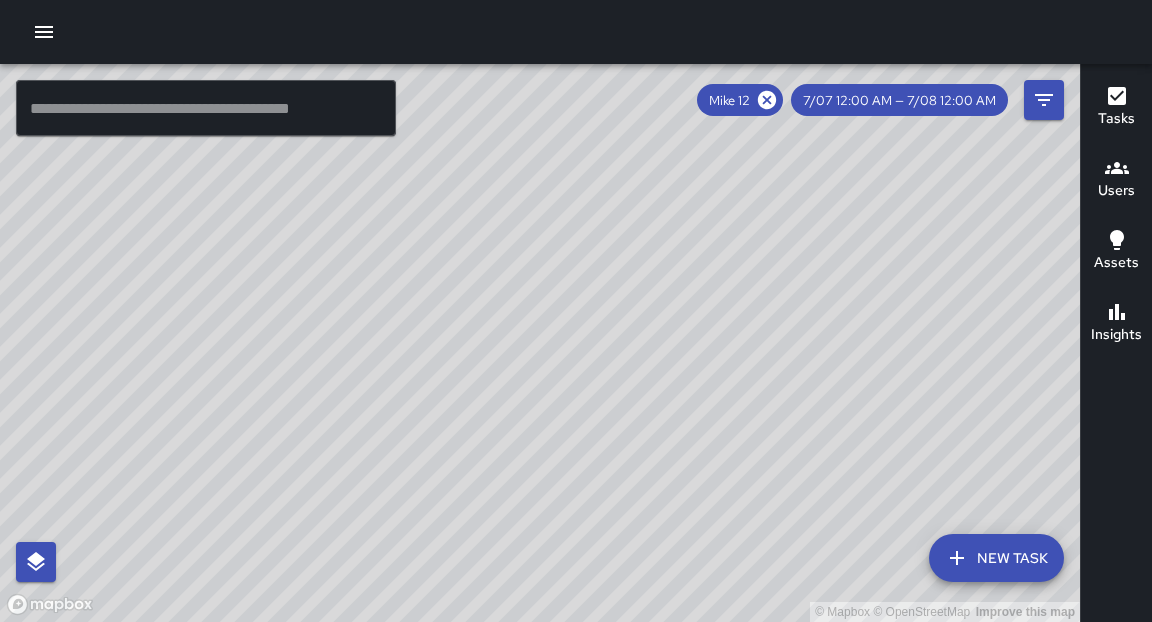 drag, startPoint x: 1040, startPoint y: 103, endPoint x: 773, endPoint y: 95, distance: 267.1198 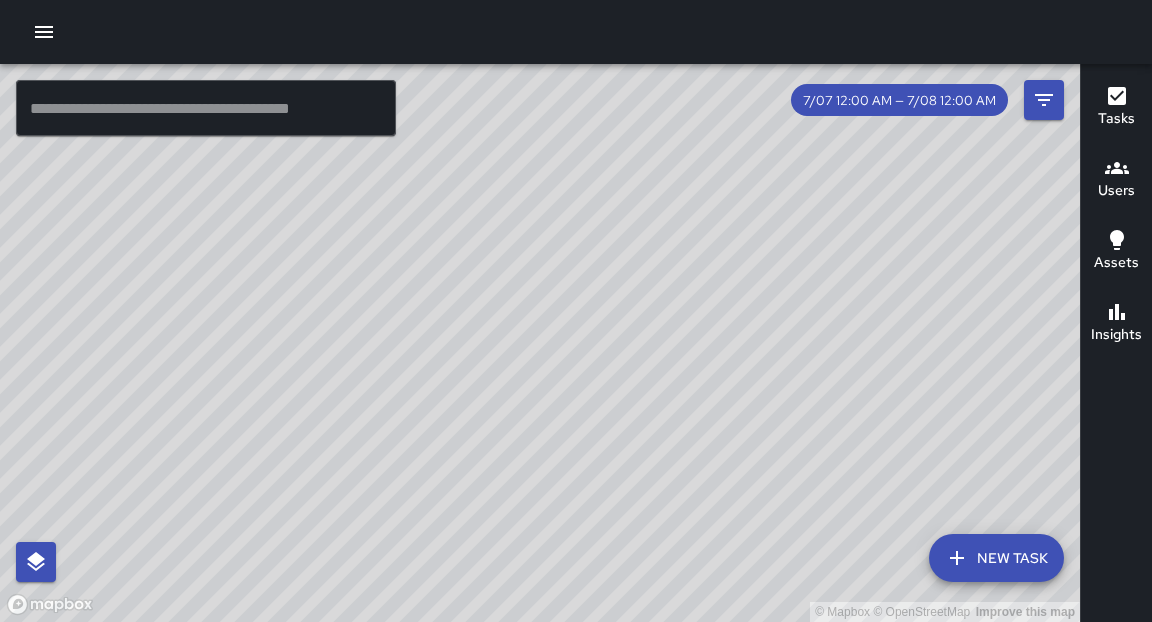 drag, startPoint x: 773, startPoint y: 95, endPoint x: 822, endPoint y: 264, distance: 175.96022 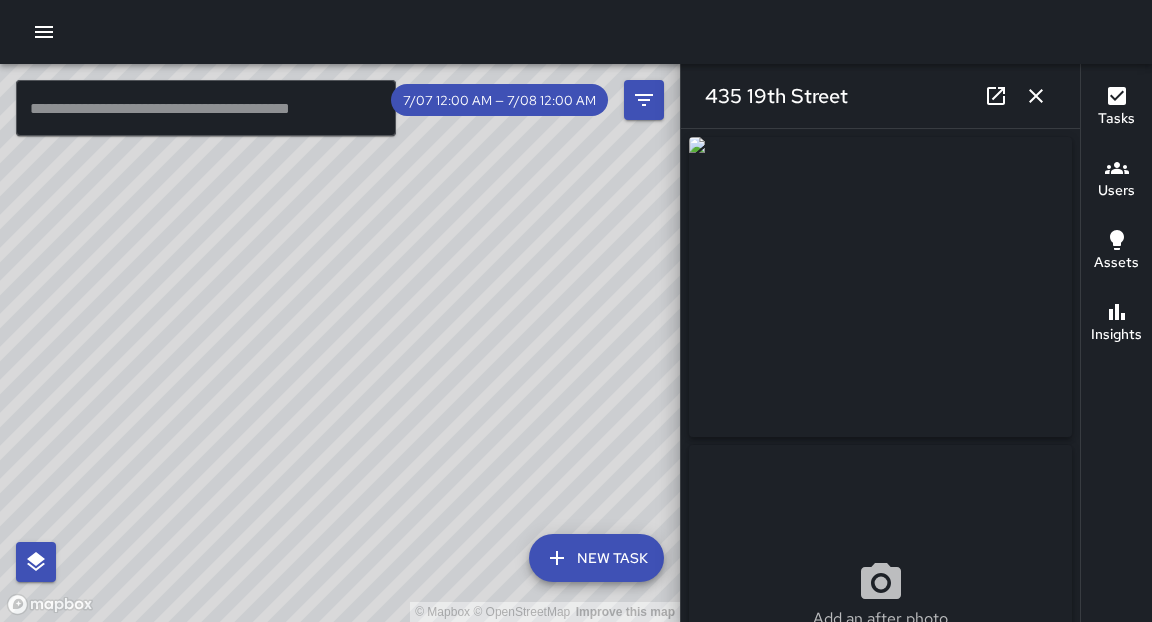 click at bounding box center (1036, 96) 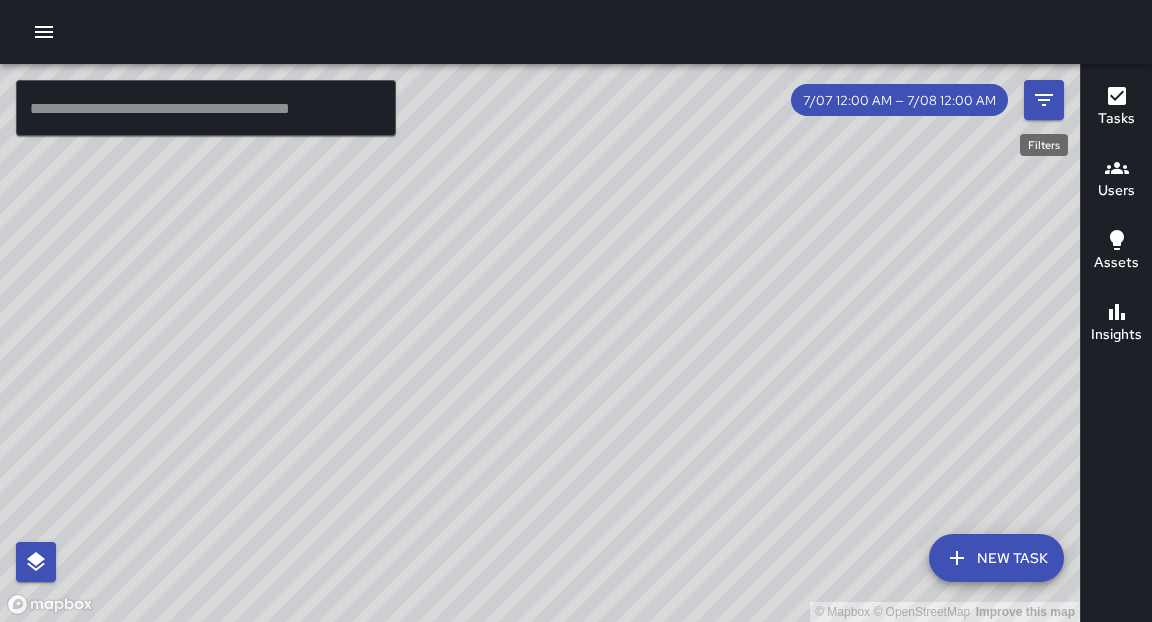 drag, startPoint x: 822, startPoint y: 264, endPoint x: 259, endPoint y: 357, distance: 570.62946 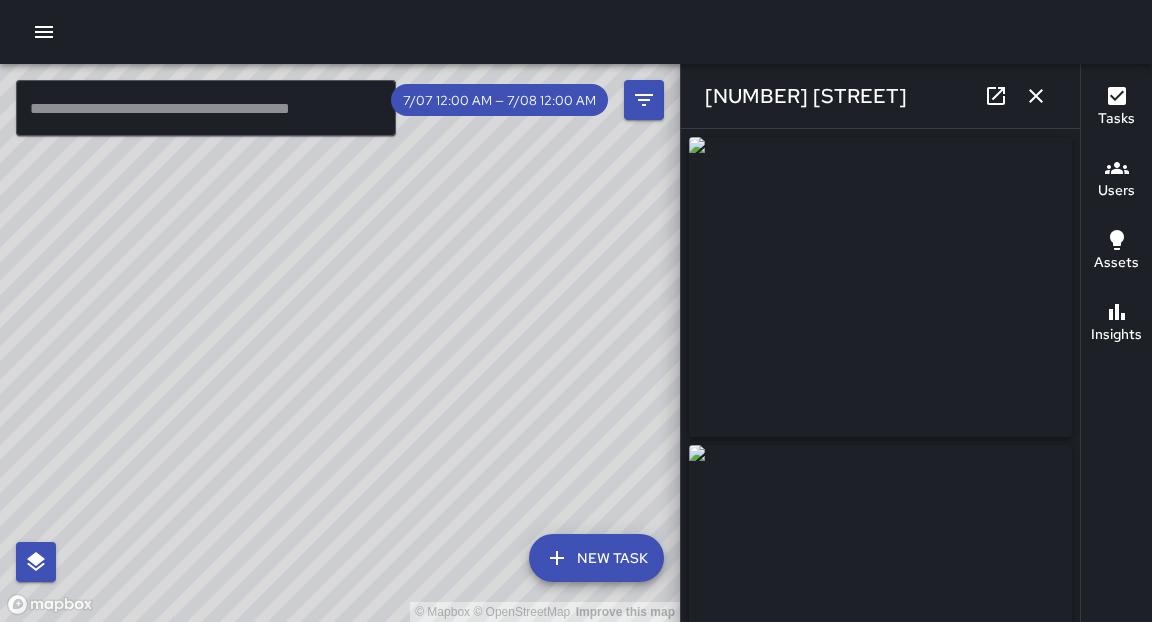 click on "© Mapbox   © OpenStreetMap   Improve this map" at bounding box center (340, 343) 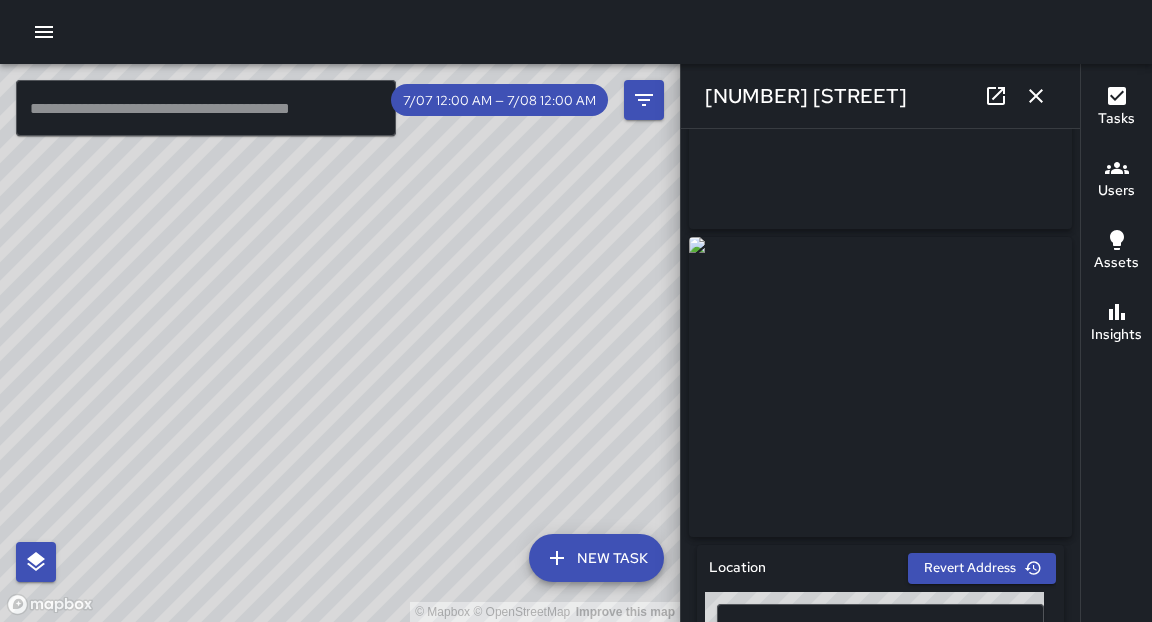 scroll, scrollTop: 147, scrollLeft: 0, axis: vertical 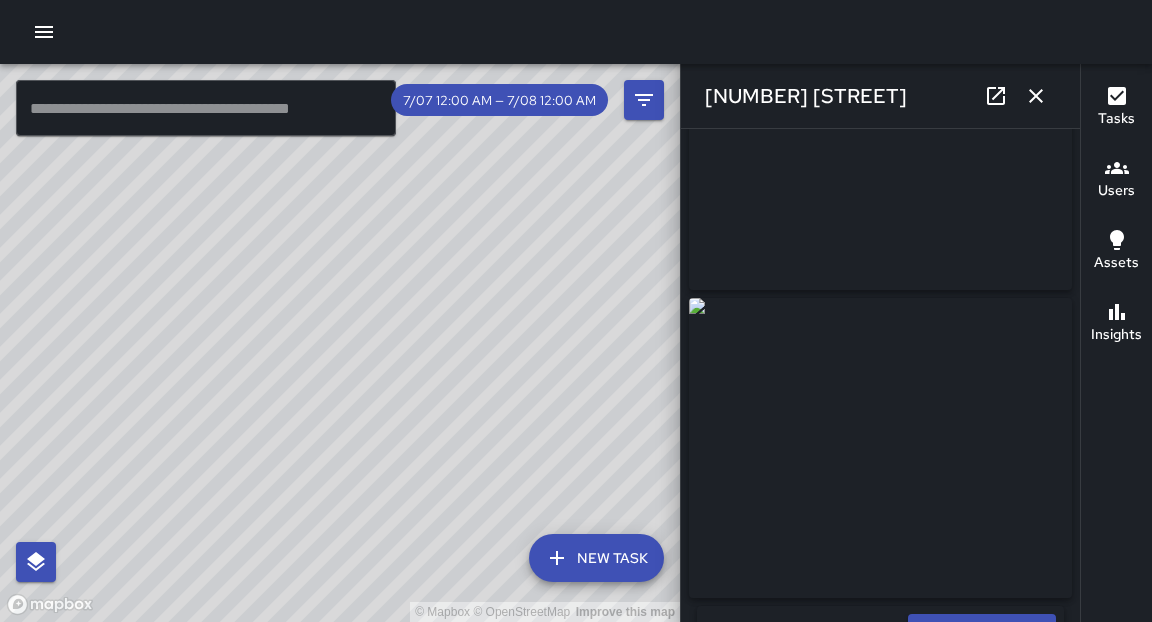 drag, startPoint x: 258, startPoint y: 357, endPoint x: 1035, endPoint y: 102, distance: 817.7738 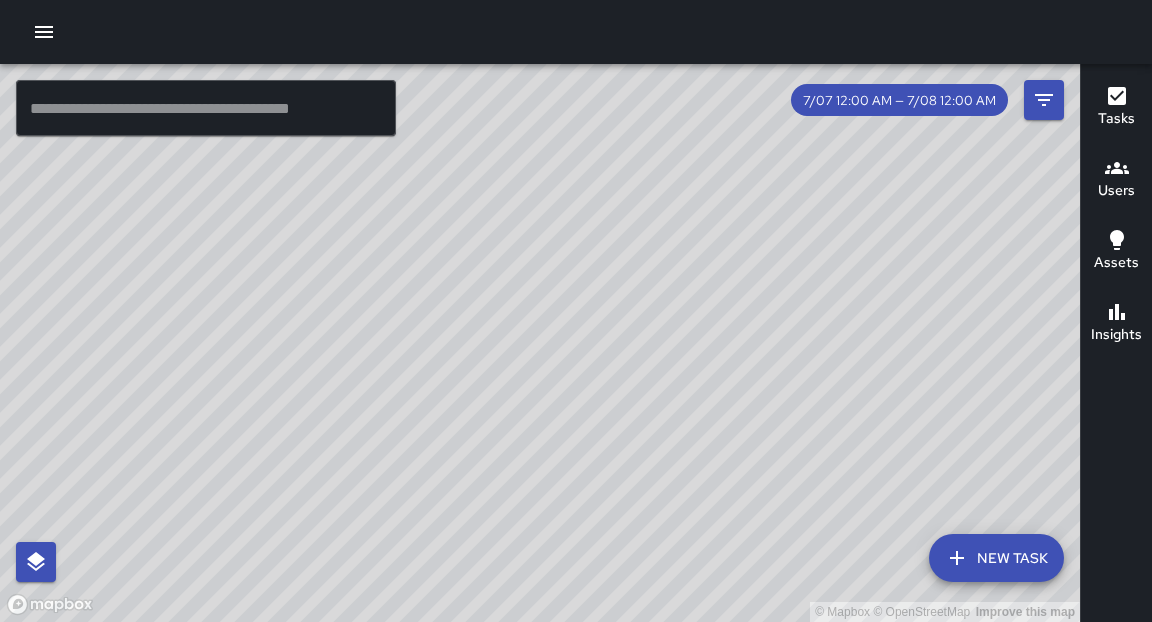 click on "© Mapbox   © OpenStreetMap   Improve this map" at bounding box center [540, 343] 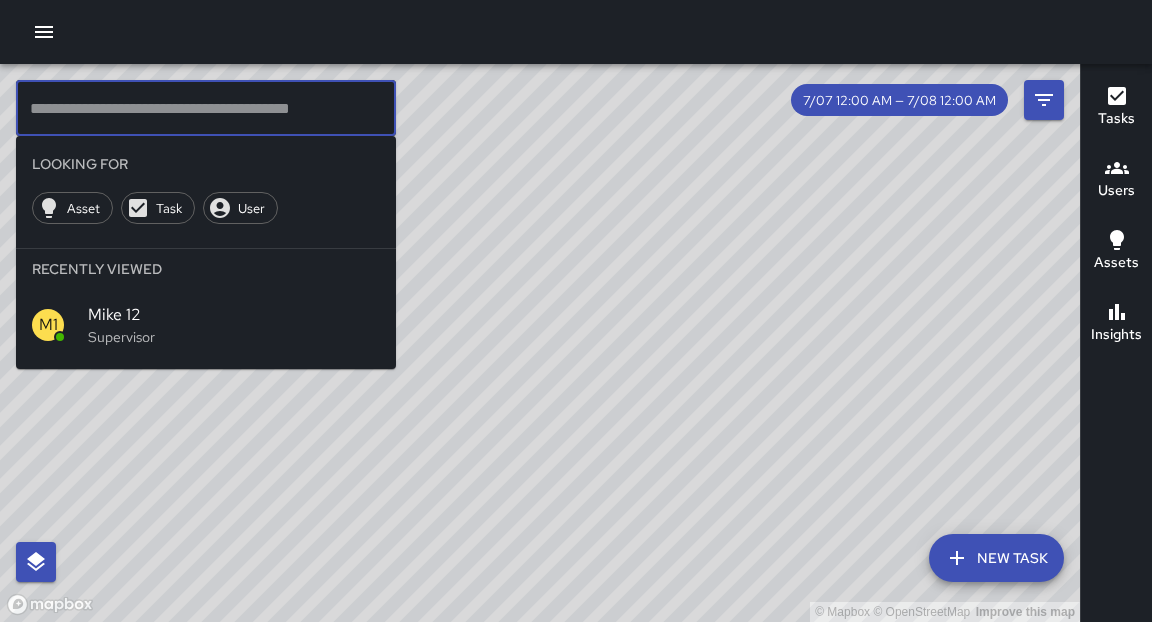drag, startPoint x: 340, startPoint y: 102, endPoint x: 345, endPoint y: 112, distance: 11.18034 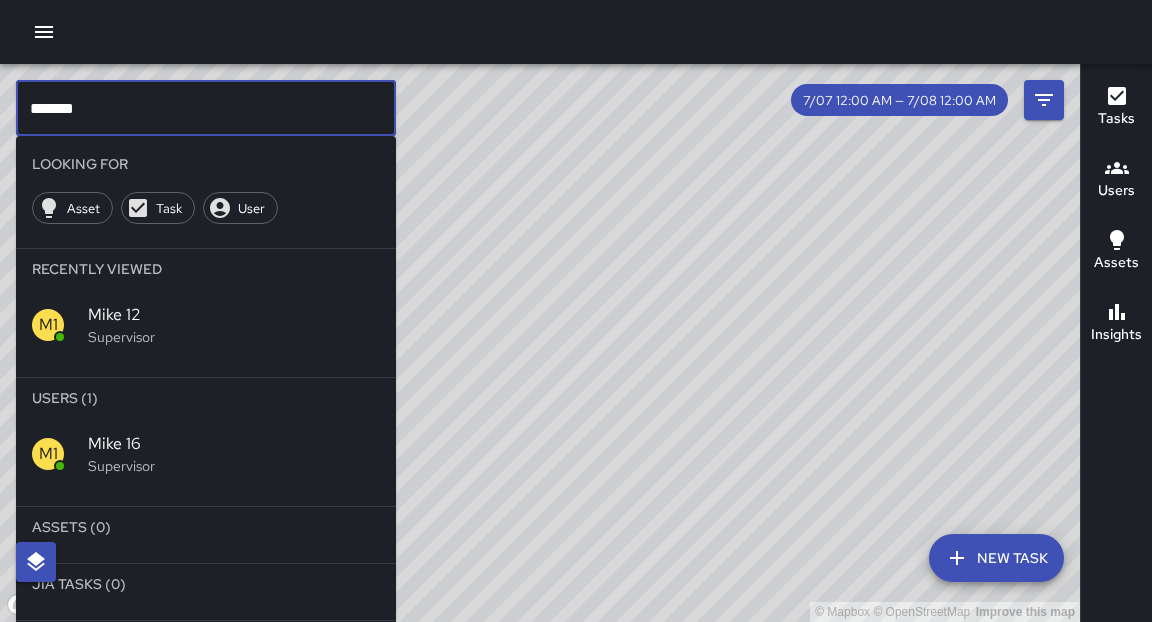 type on "*******" 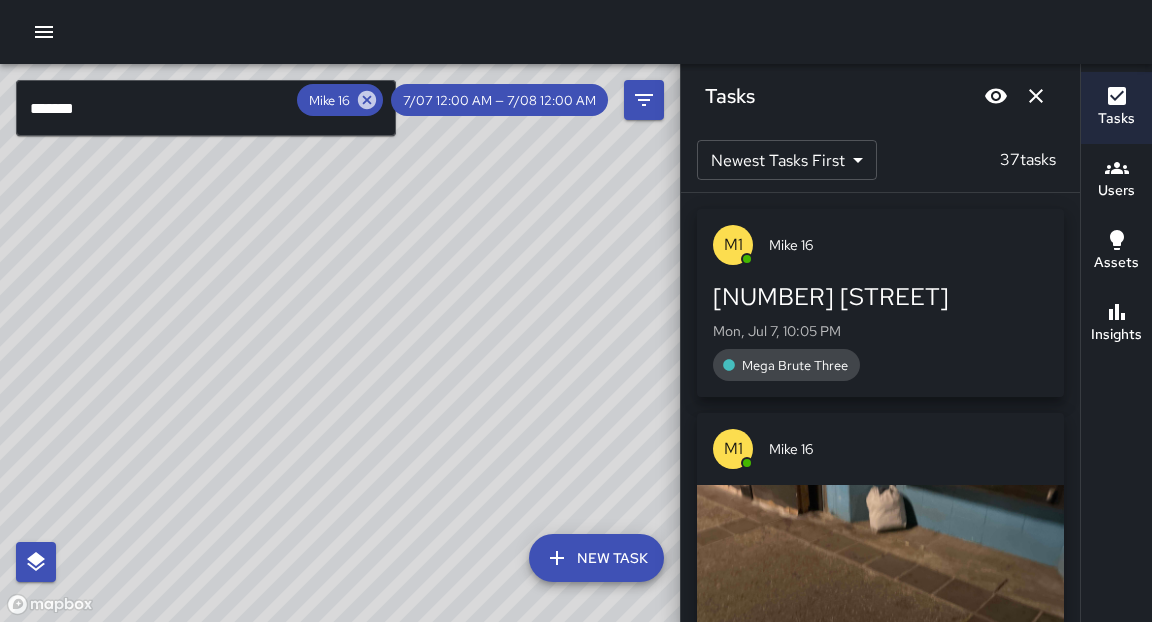 click on "© Mapbox   © OpenStreetMap   Improve this map" at bounding box center (540, 343) 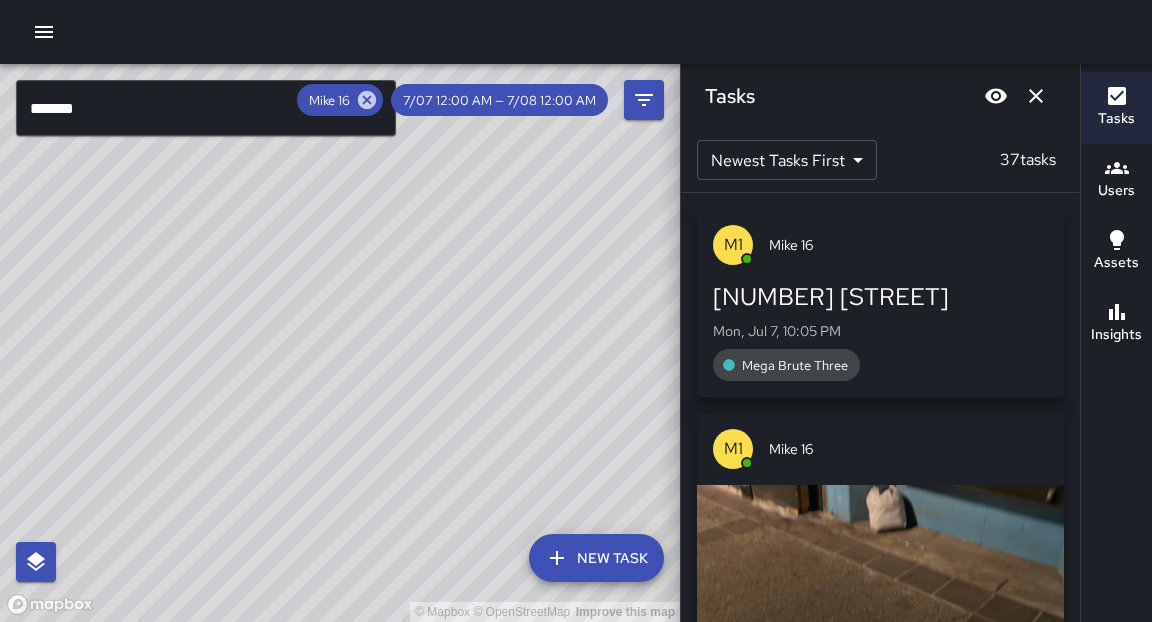 scroll, scrollTop: 17, scrollLeft: 0, axis: vertical 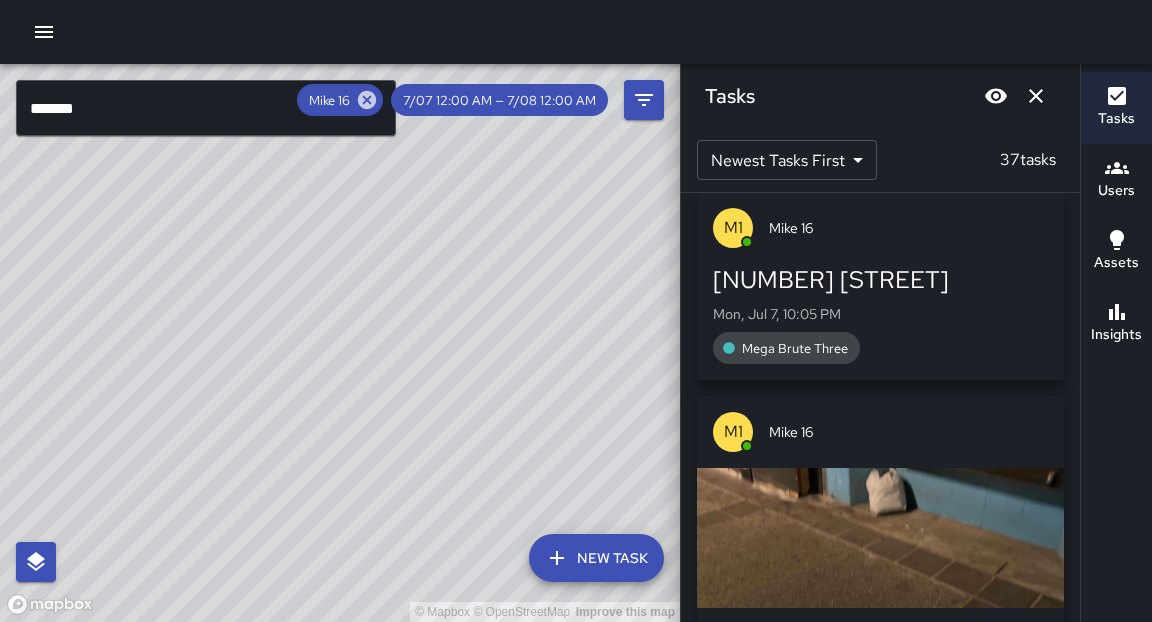 drag, startPoint x: 345, startPoint y: 112, endPoint x: 1042, endPoint y: 94, distance: 697.23236 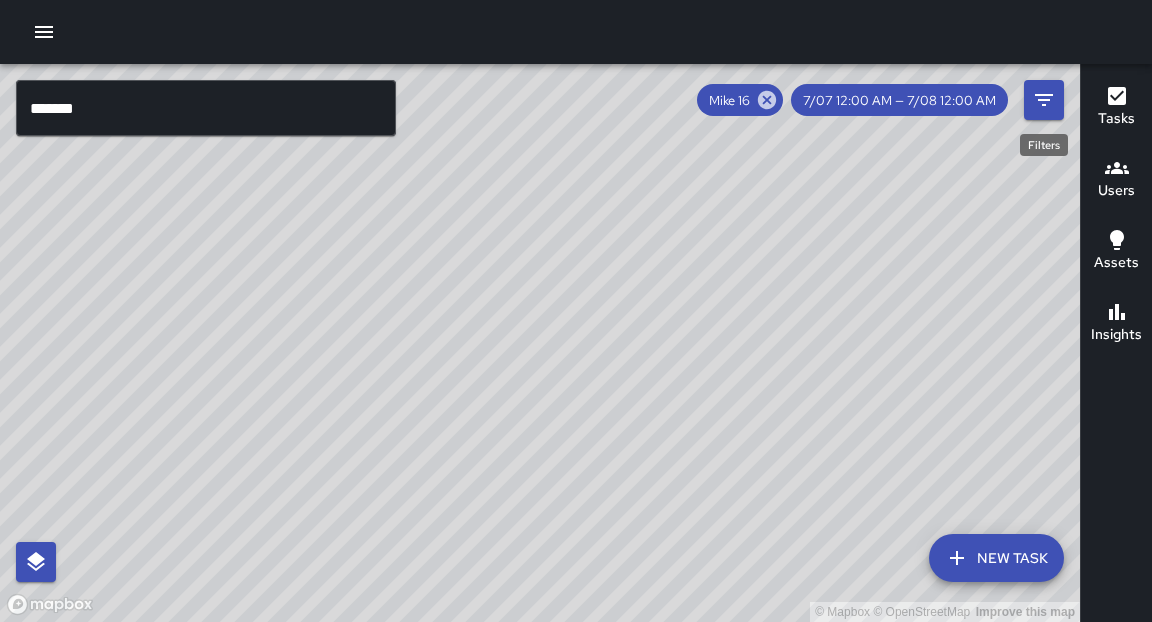 drag, startPoint x: 1042, startPoint y: 94, endPoint x: 982, endPoint y: 100, distance: 60.299255 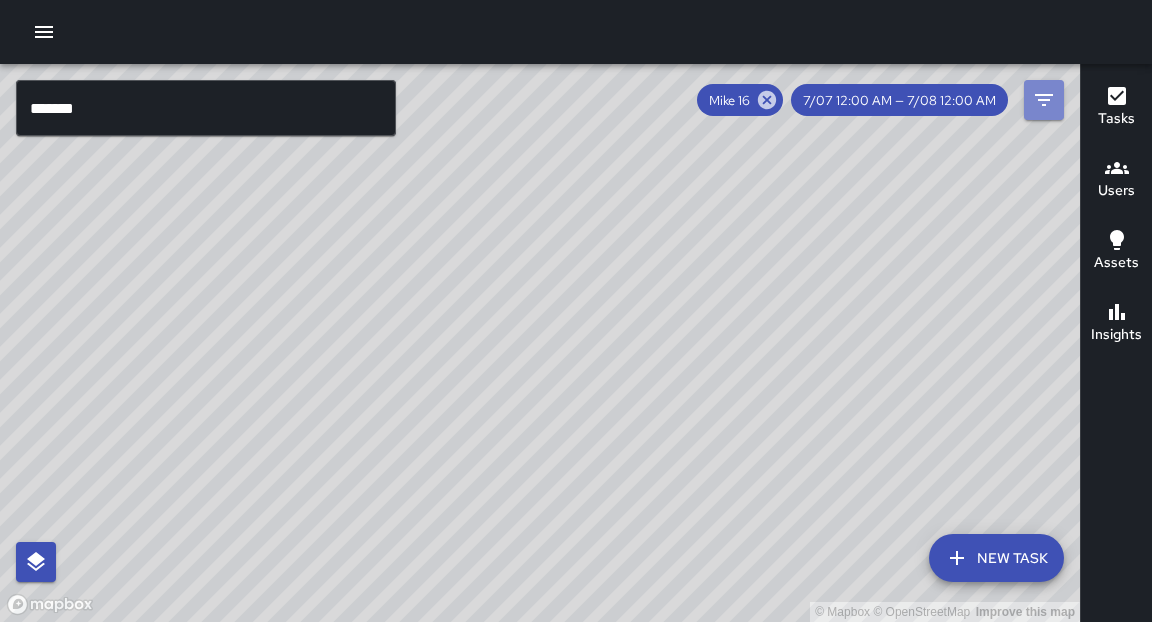 click at bounding box center [1044, 100] 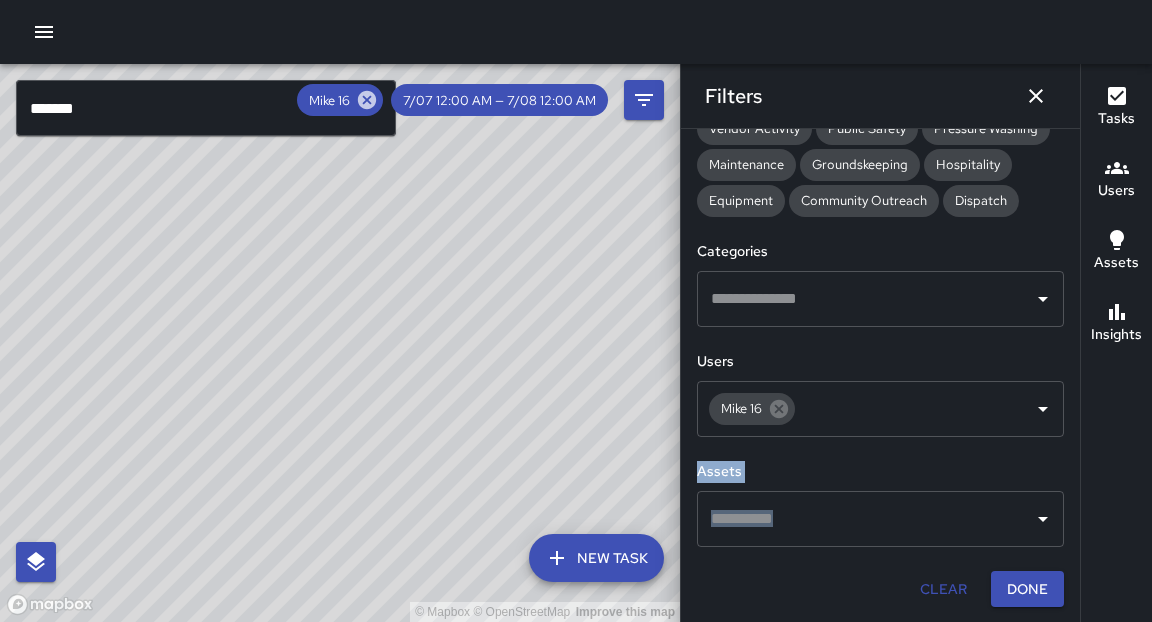 drag, startPoint x: 982, startPoint y: 100, endPoint x: 1095, endPoint y: 236, distance: 176.81912 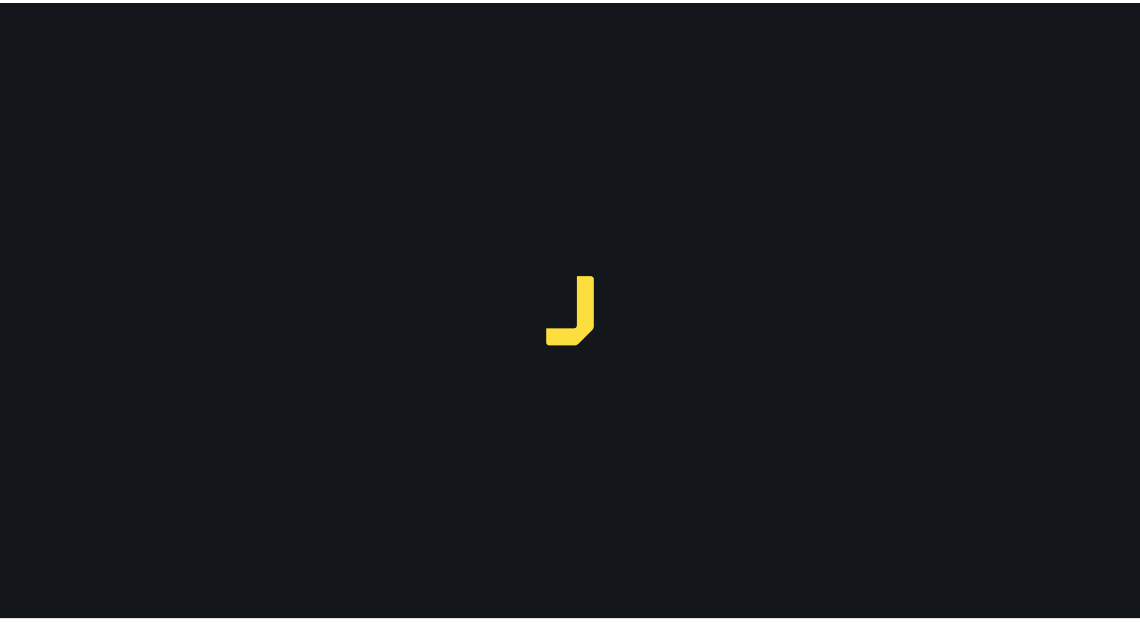 scroll, scrollTop: 0, scrollLeft: 0, axis: both 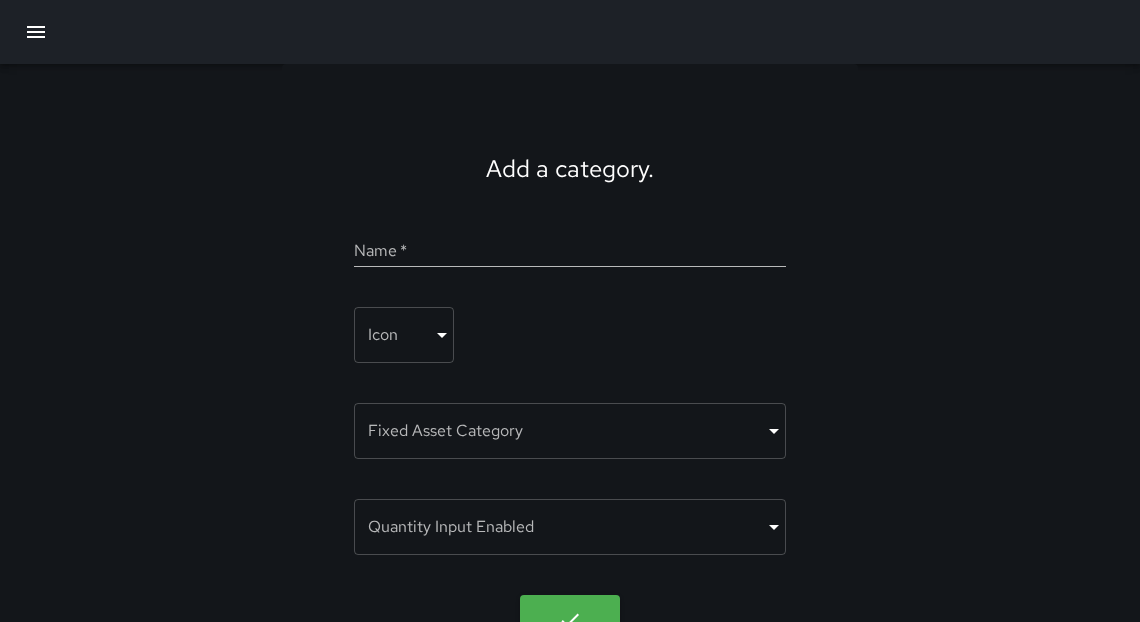 click at bounding box center [36, 32] 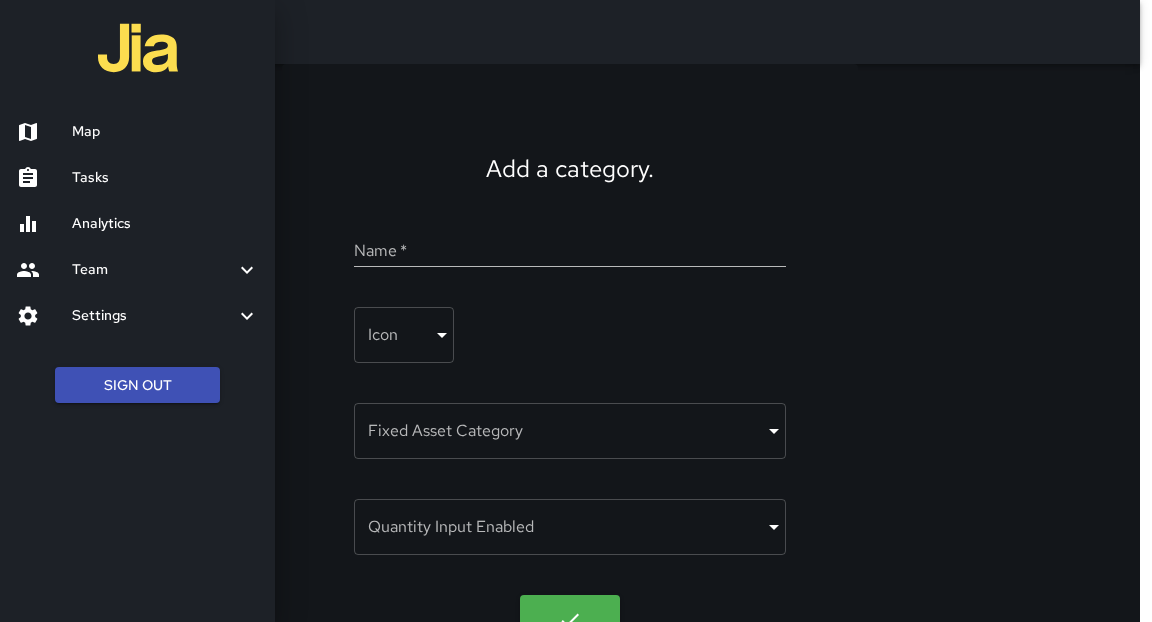 drag, startPoint x: 38, startPoint y: 36, endPoint x: 102, endPoint y: 170, distance: 148.49916 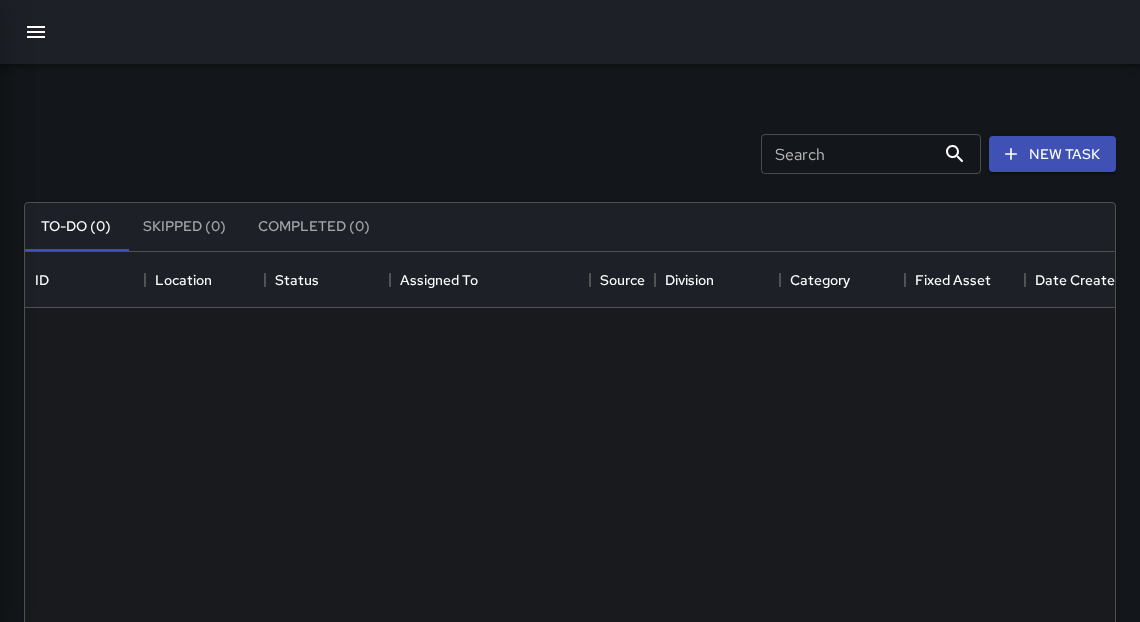scroll, scrollTop: 12, scrollLeft: 12, axis: both 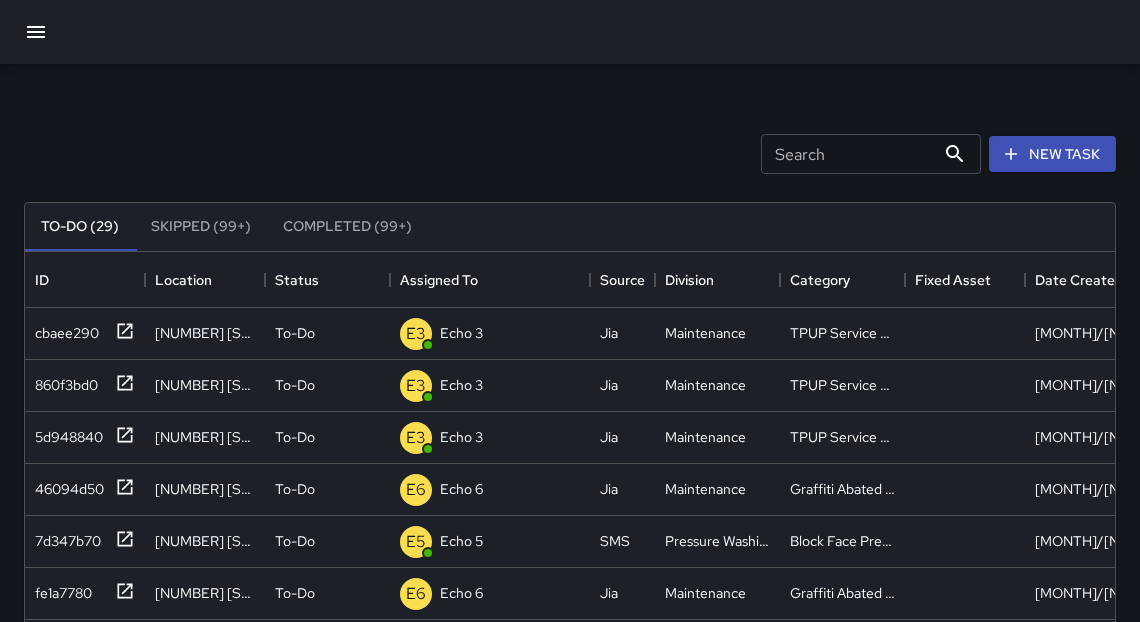 click at bounding box center [36, 32] 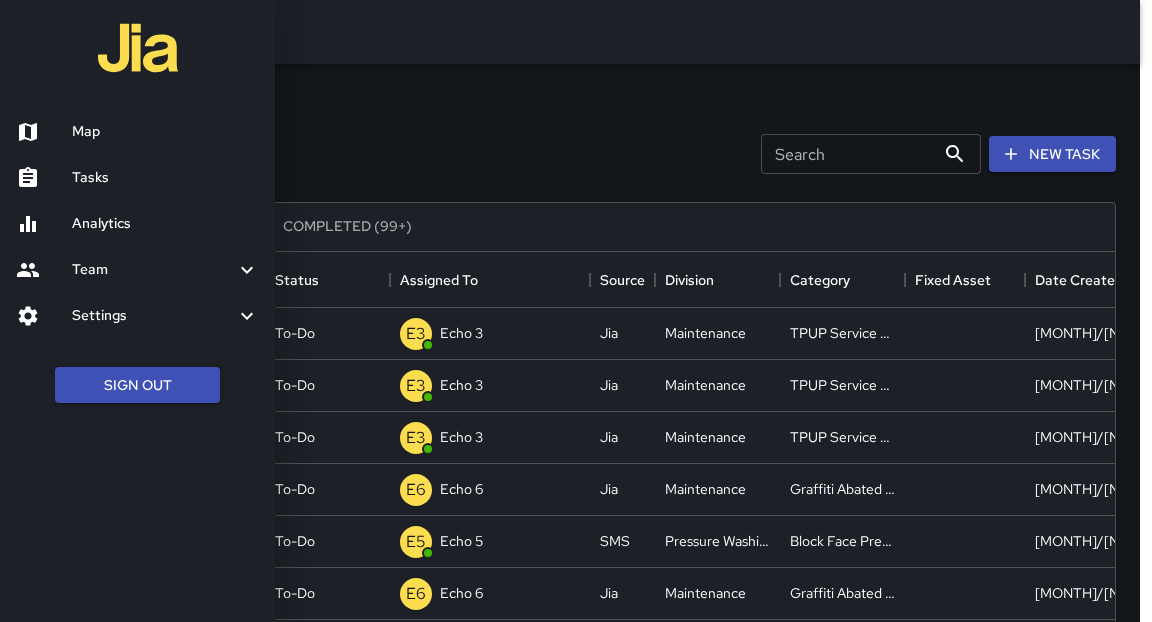 click on "Map" at bounding box center [165, 132] 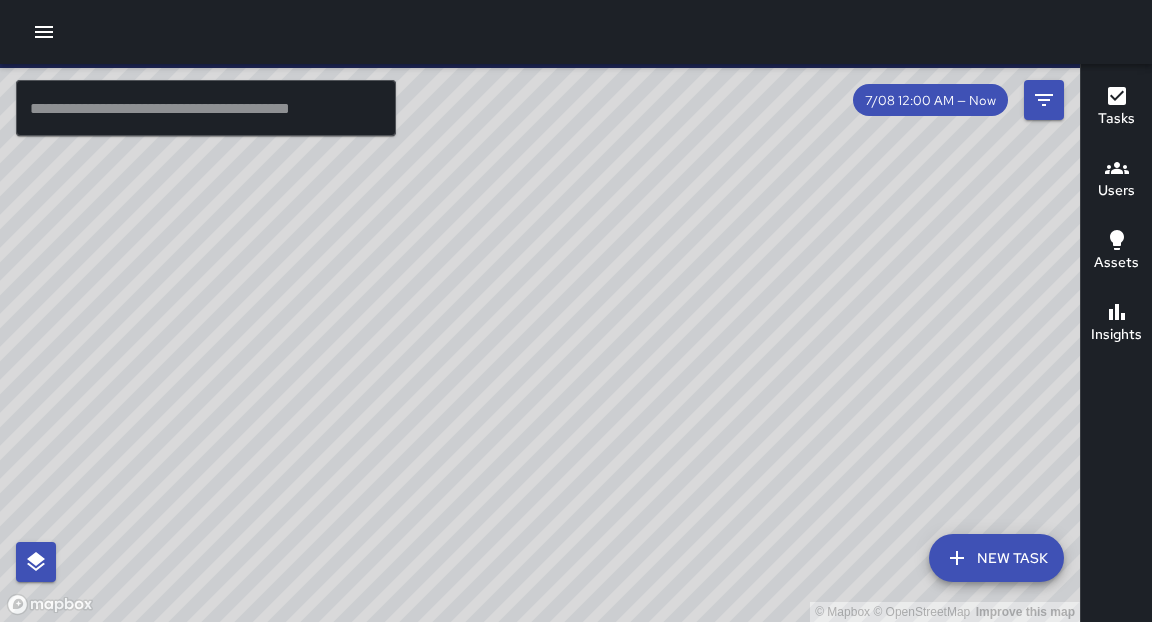 click at bounding box center (1044, 100) 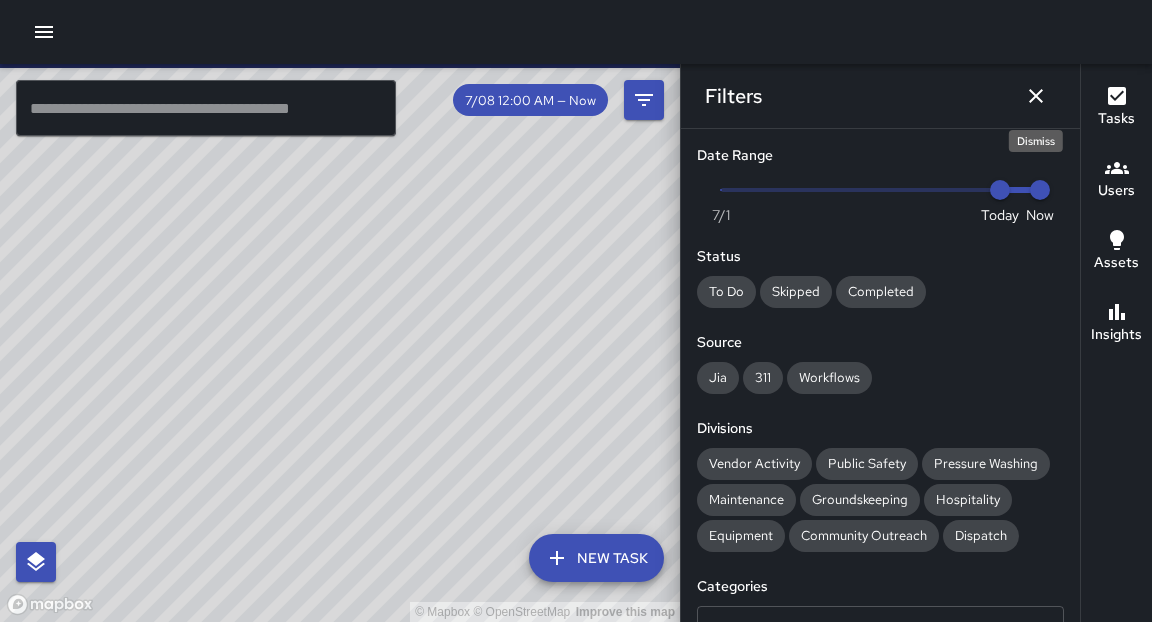 click on "Now Today [MONTH]/[NUMBER] [MONTH]/[NUMBER] [TIME]" at bounding box center [880, 190] 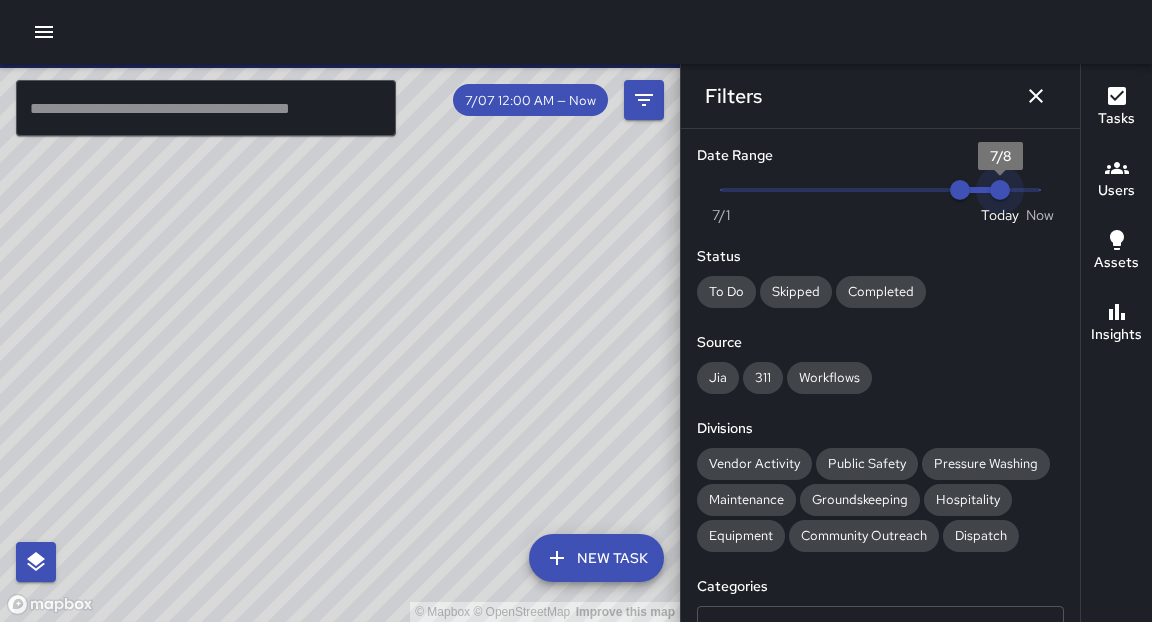 drag, startPoint x: 39, startPoint y: 35, endPoint x: 963, endPoint y: 190, distance: 936.91034 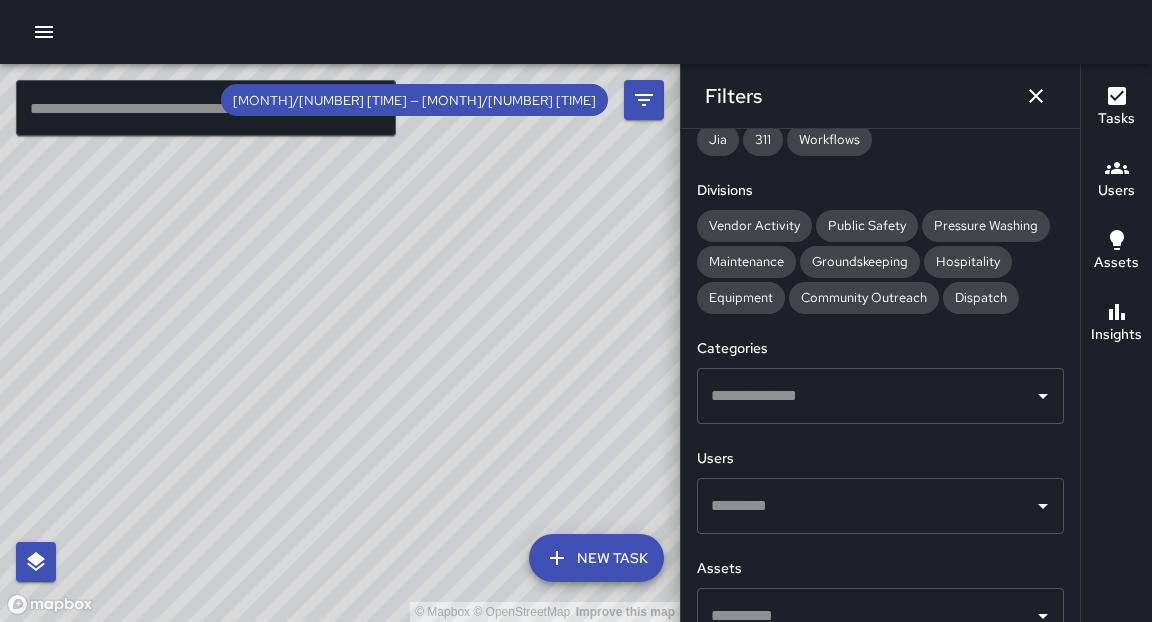 scroll, scrollTop: 335, scrollLeft: 0, axis: vertical 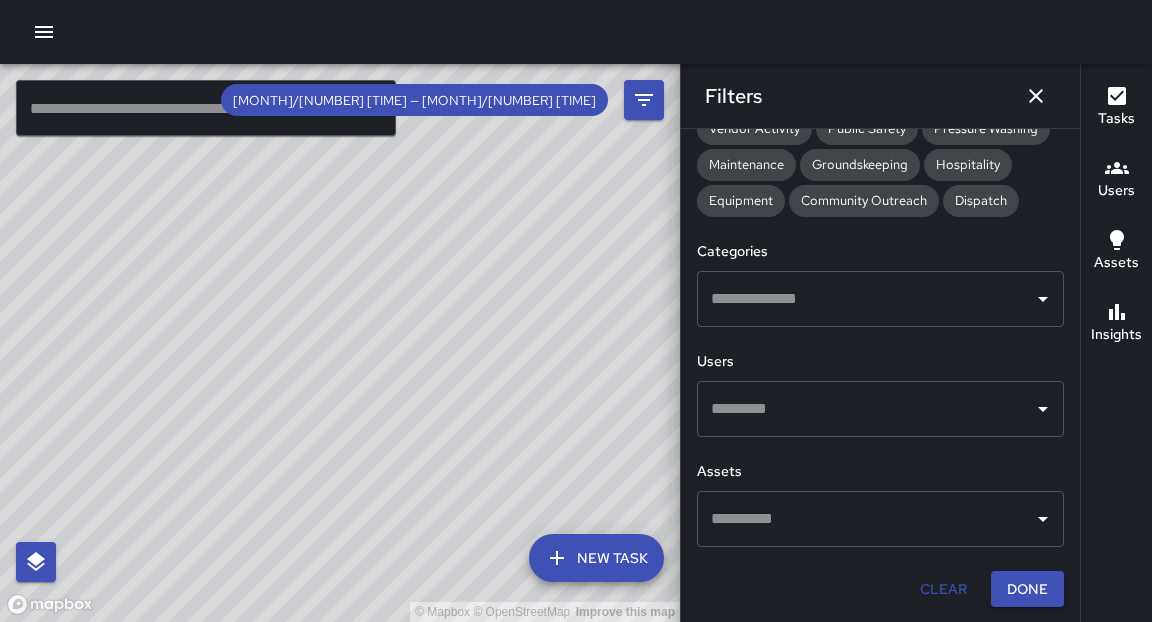 click at bounding box center (865, 299) 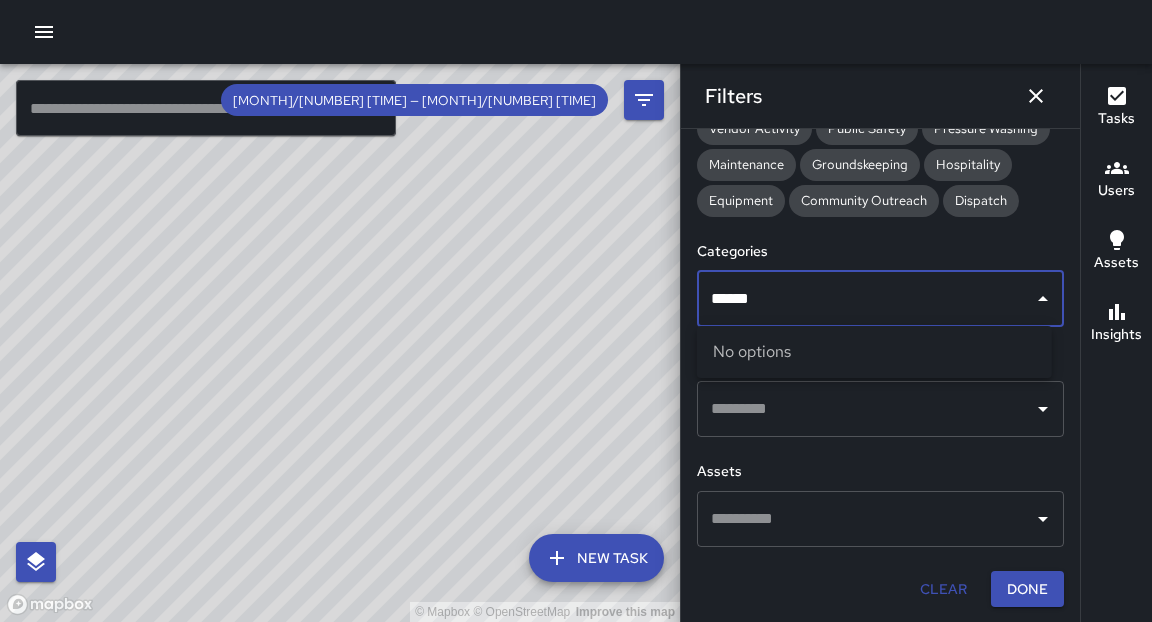type on "******" 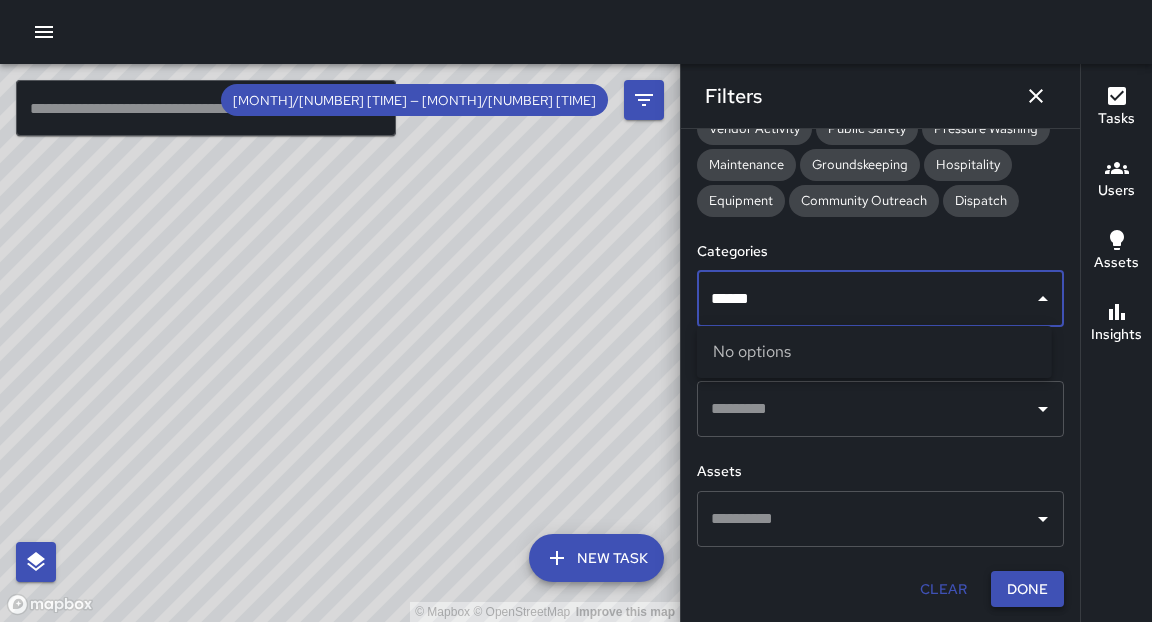 drag, startPoint x: 963, startPoint y: 190, endPoint x: 1017, endPoint y: 591, distance: 404.61957 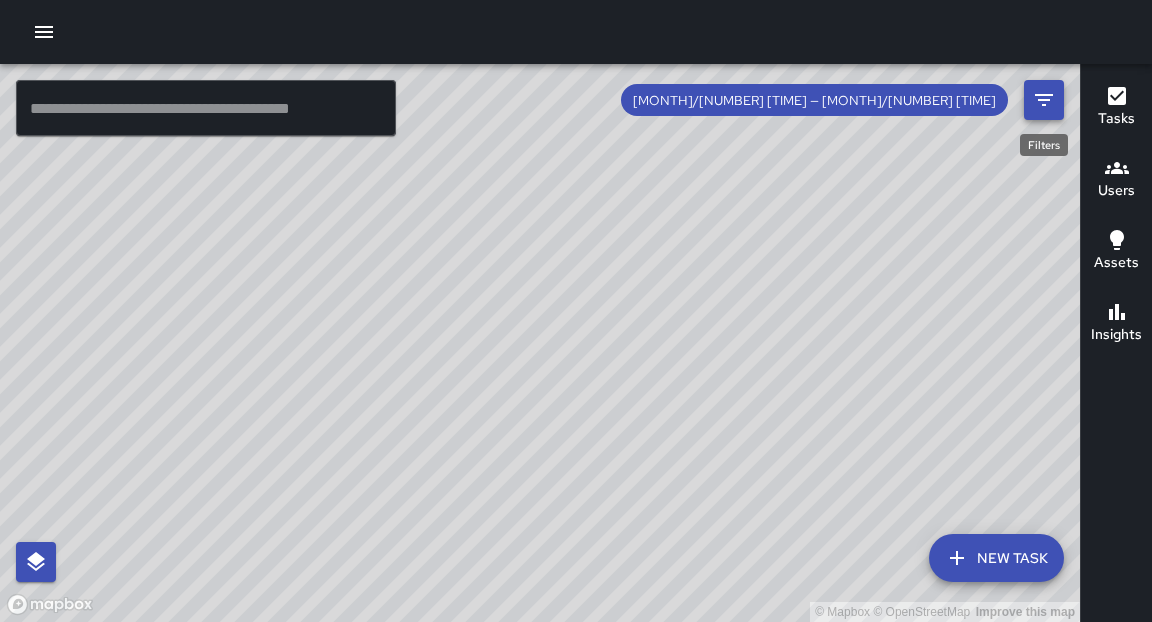 click at bounding box center [1044, 100] 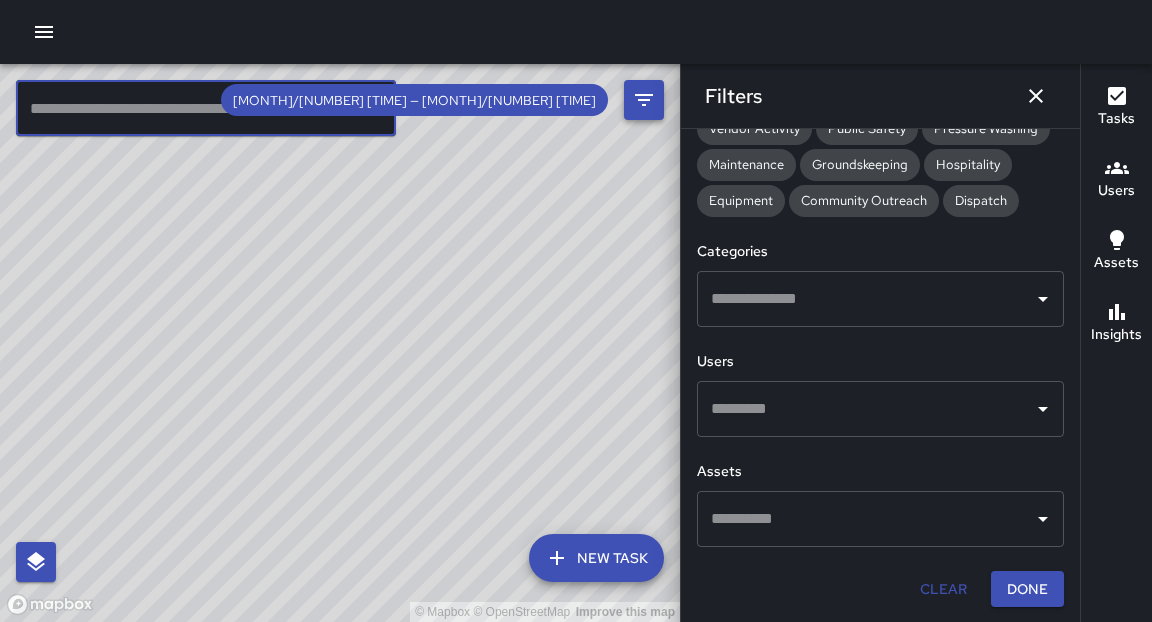 click at bounding box center [206, 108] 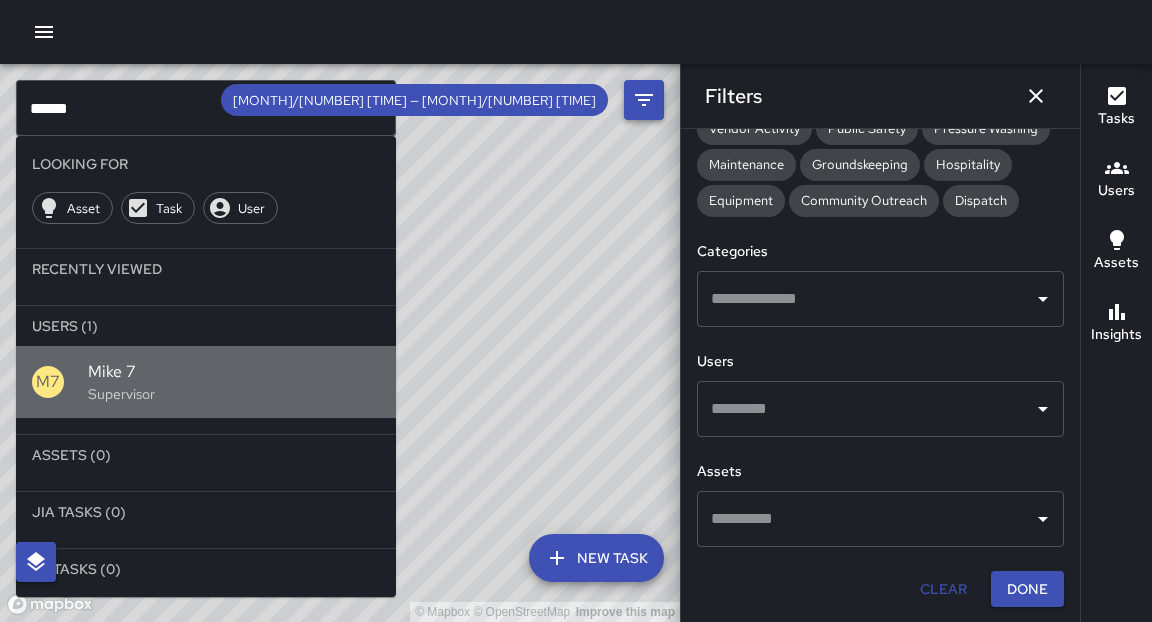 click on "Supervisor" at bounding box center [234, 394] 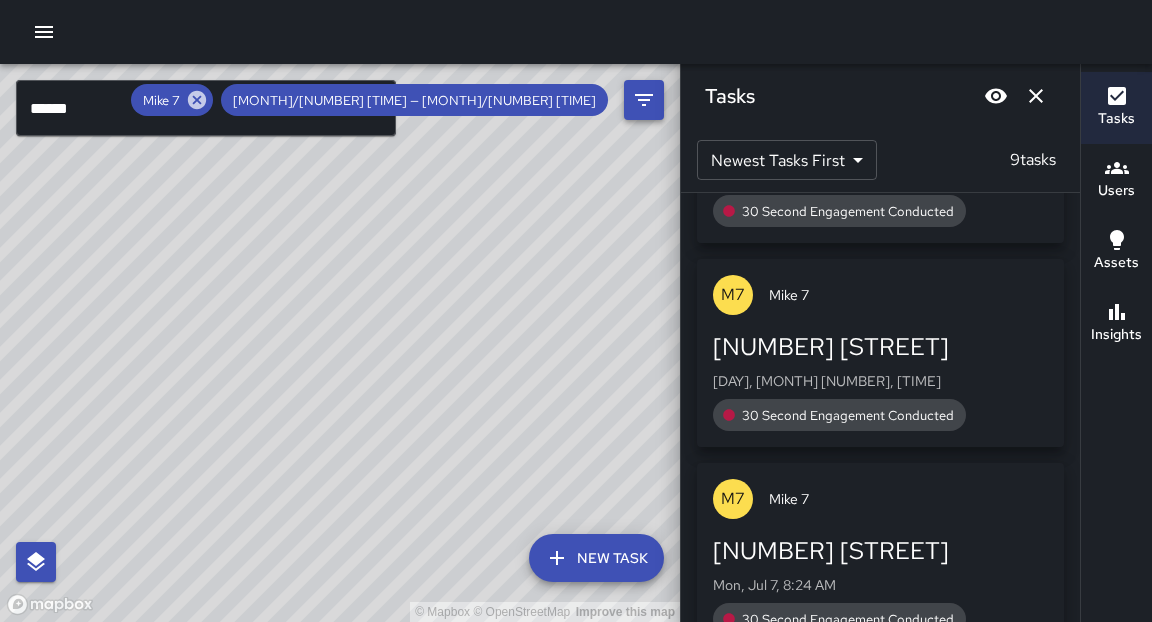 scroll, scrollTop: 0, scrollLeft: 0, axis: both 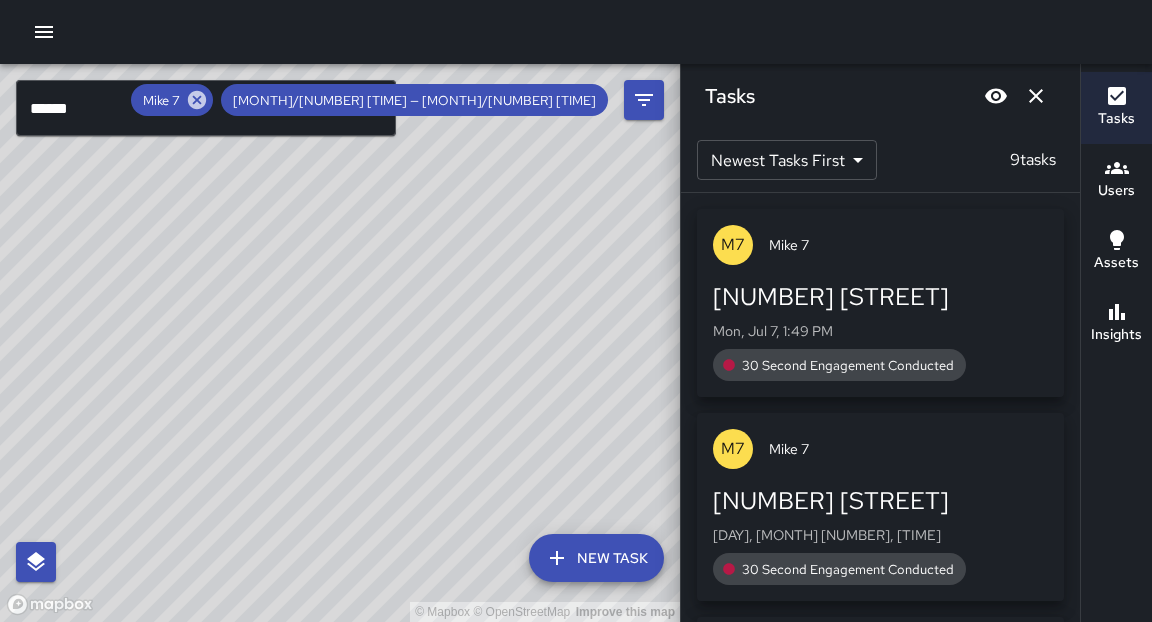 drag, startPoint x: 1055, startPoint y: 104, endPoint x: 472, endPoint y: 401, distance: 654.292 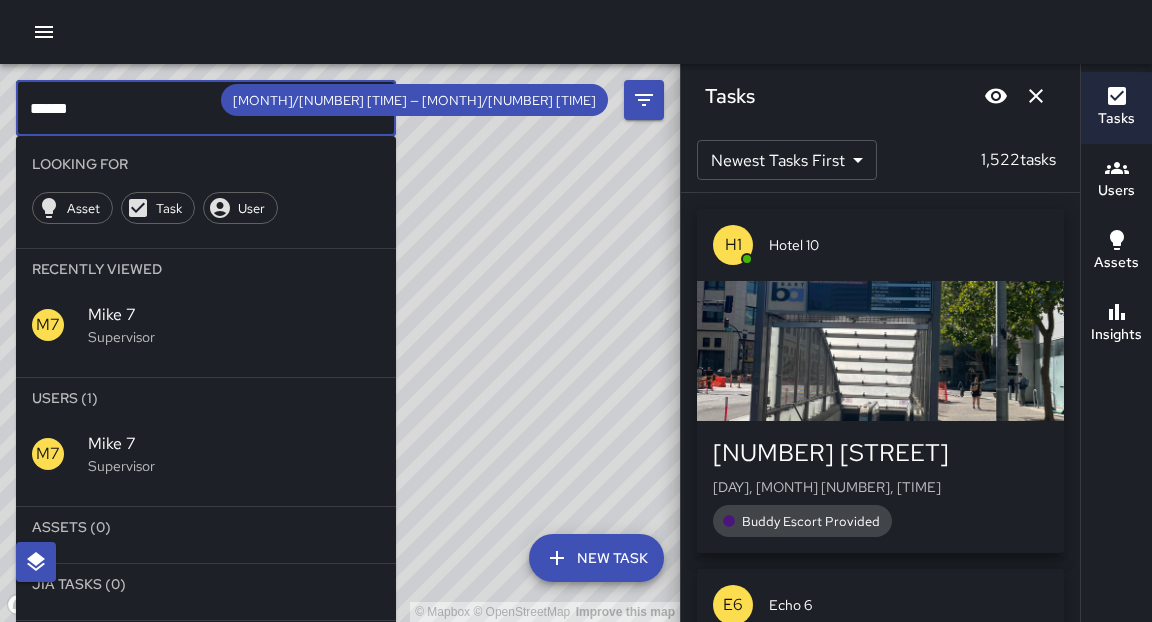 click on "******" at bounding box center [206, 108] 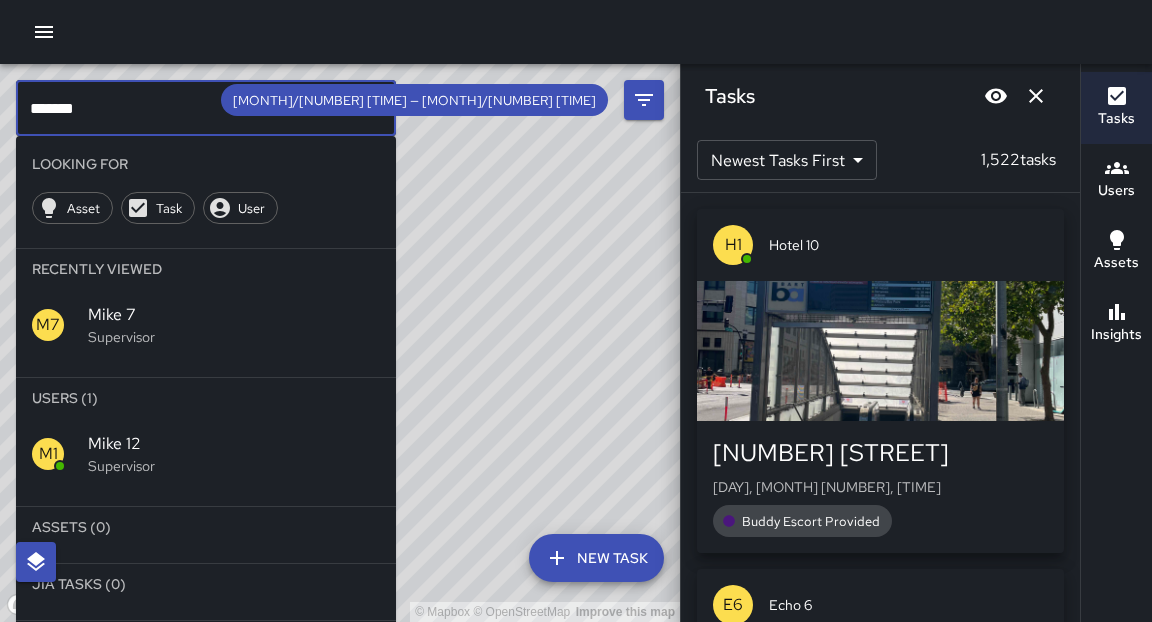 drag, startPoint x: 472, startPoint y: 401, endPoint x: 130, endPoint y: 454, distance: 346.08237 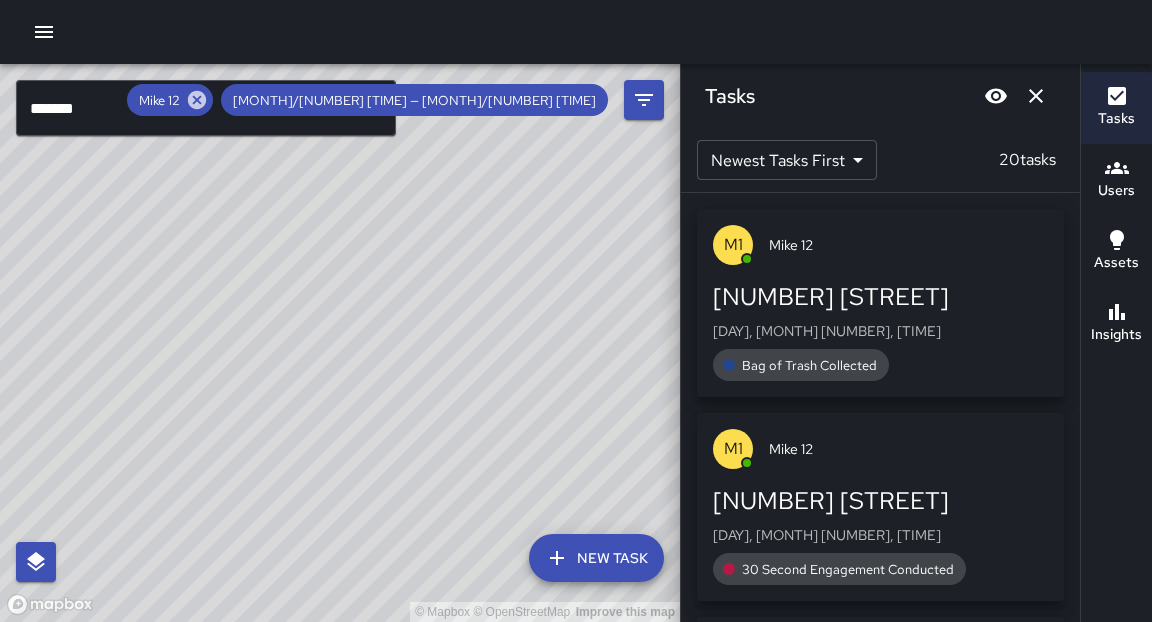 drag, startPoint x: 130, startPoint y: 454, endPoint x: 535, endPoint y: 413, distance: 407.07 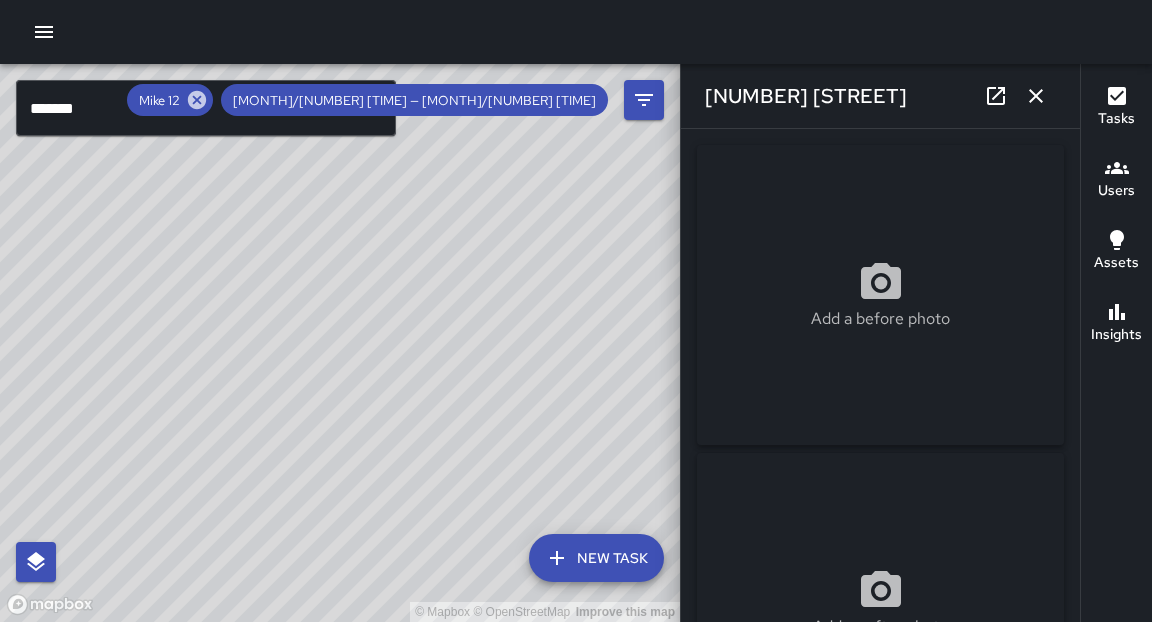 click on "© Mapbox   © OpenStreetMap   Improve this map" at bounding box center [340, 343] 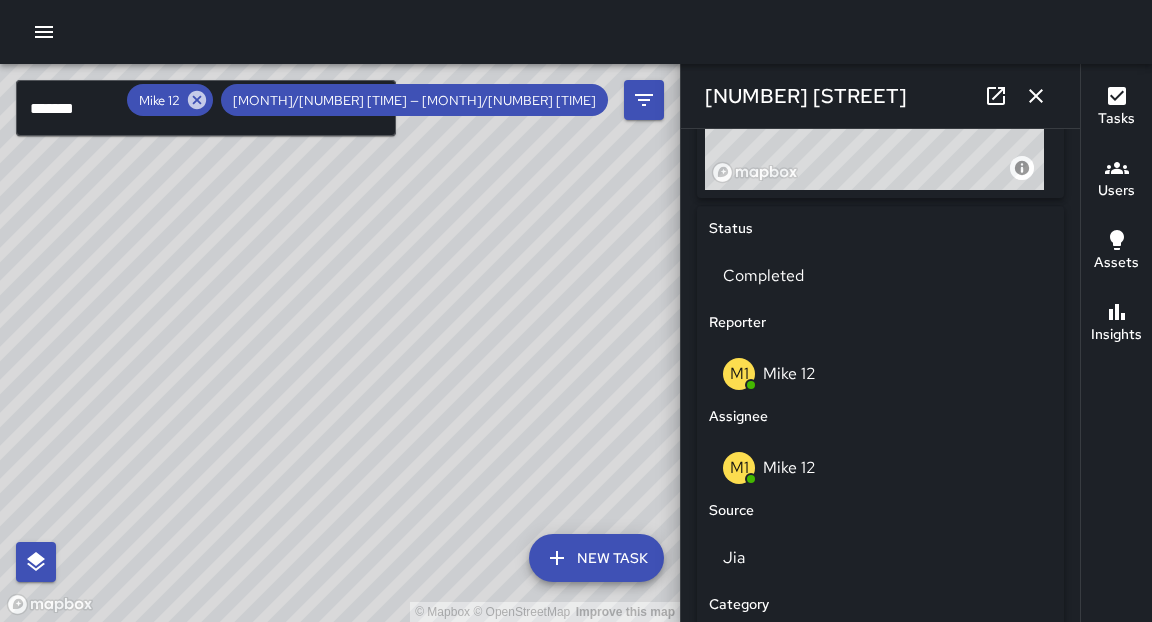 scroll, scrollTop: 932, scrollLeft: 0, axis: vertical 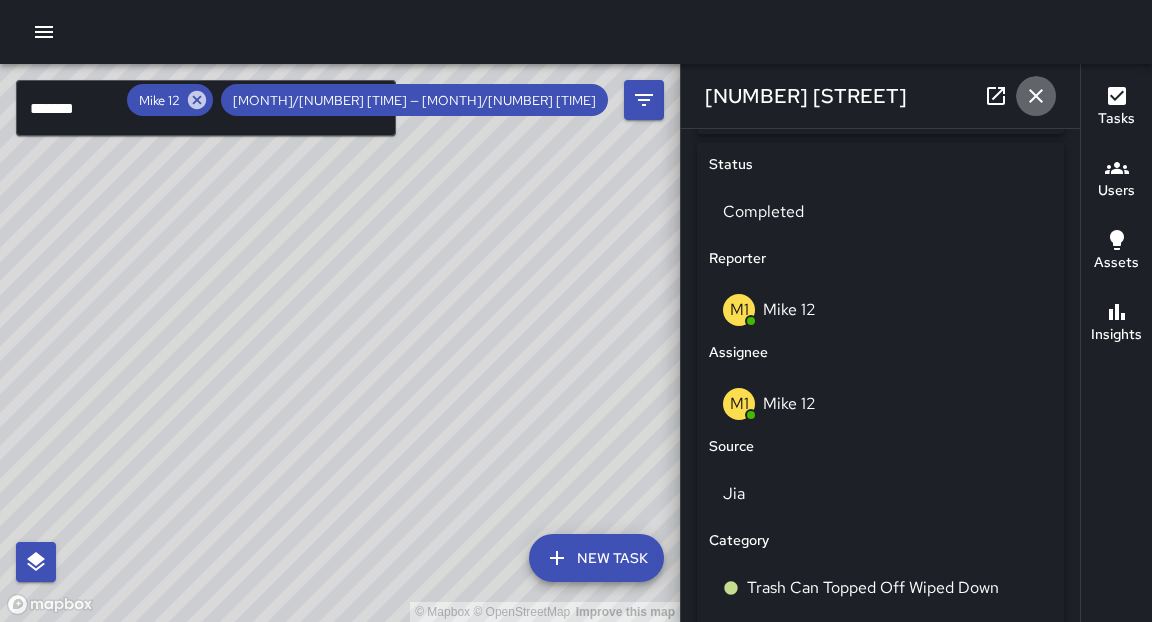 drag, startPoint x: 393, startPoint y: 300, endPoint x: 1040, endPoint y: 96, distance: 678.39886 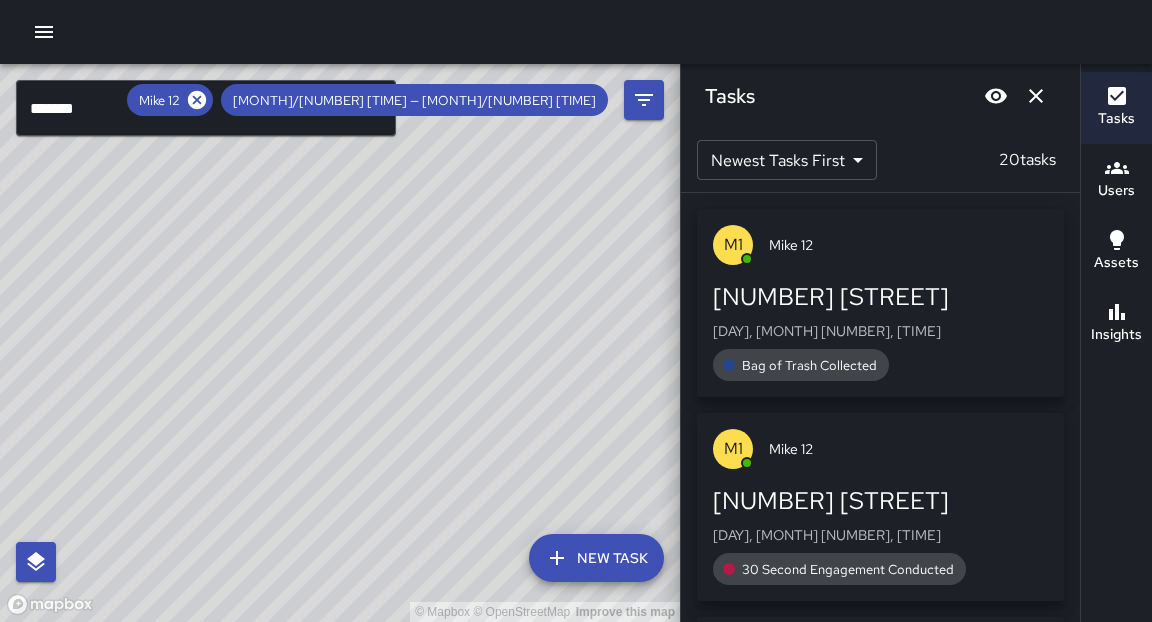 drag, startPoint x: 1040, startPoint y: 96, endPoint x: 379, endPoint y: 97, distance: 661.00073 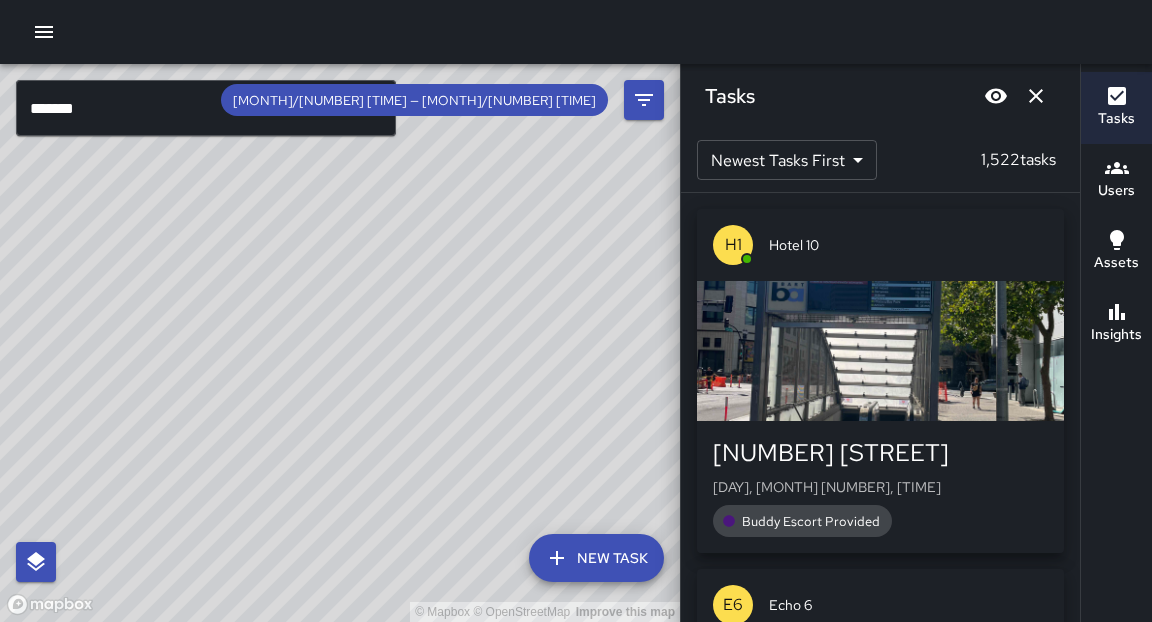click on "*******" at bounding box center [206, 108] 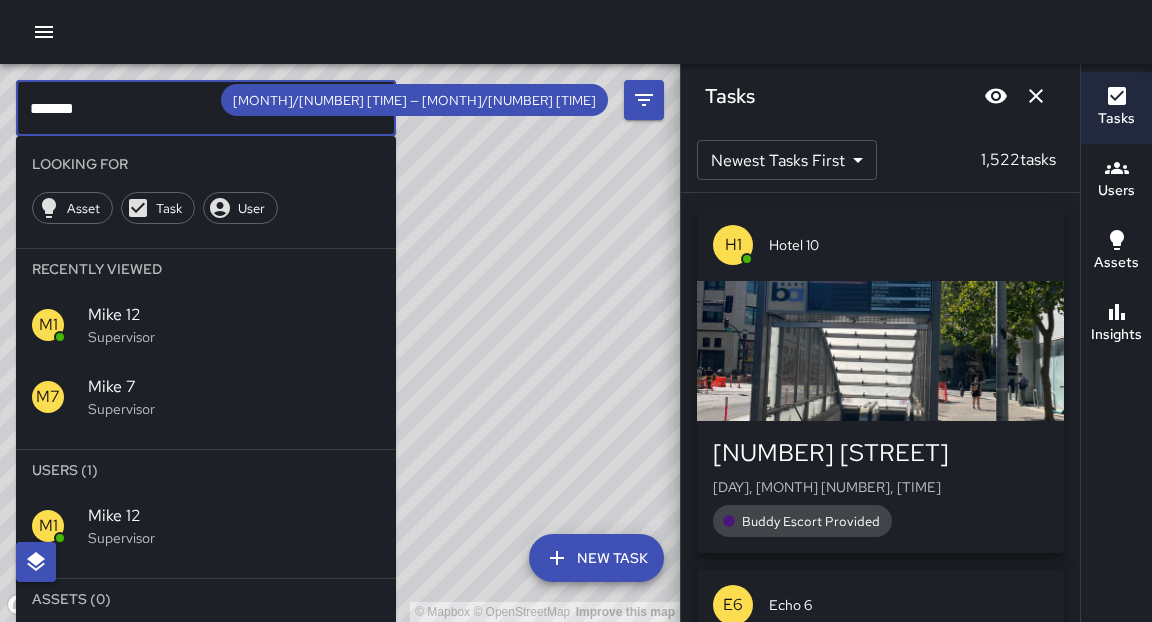 drag, startPoint x: 379, startPoint y: 97, endPoint x: 237, endPoint y: 124, distance: 144.54411 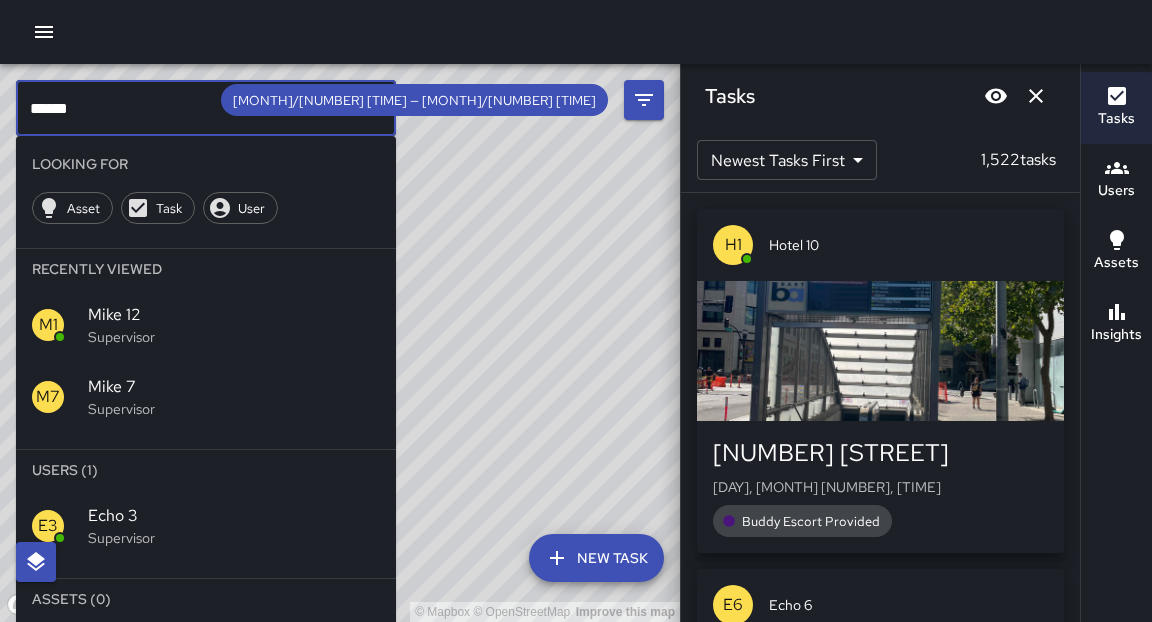 type on "******" 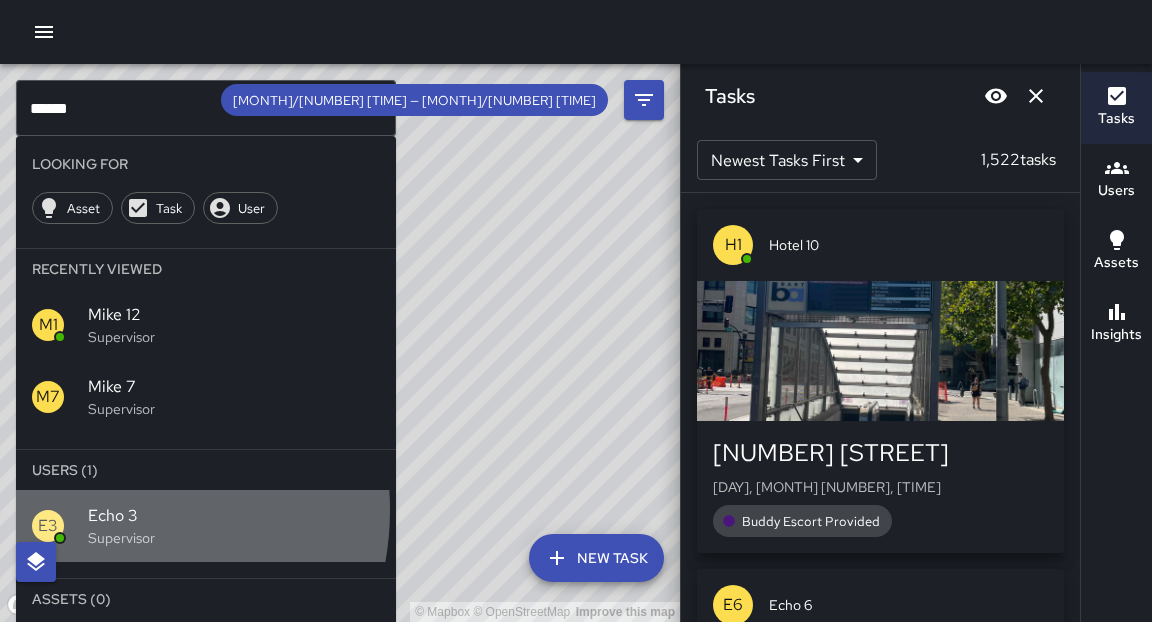 click on "Echo 3" at bounding box center (234, 315) 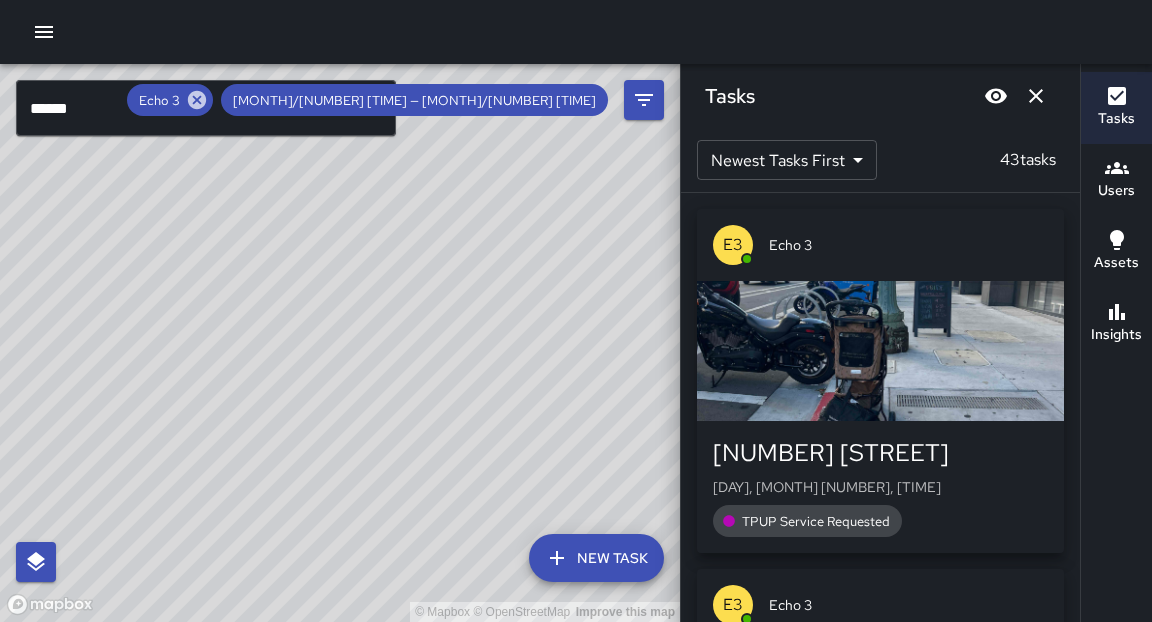 click at bounding box center [1036, 96] 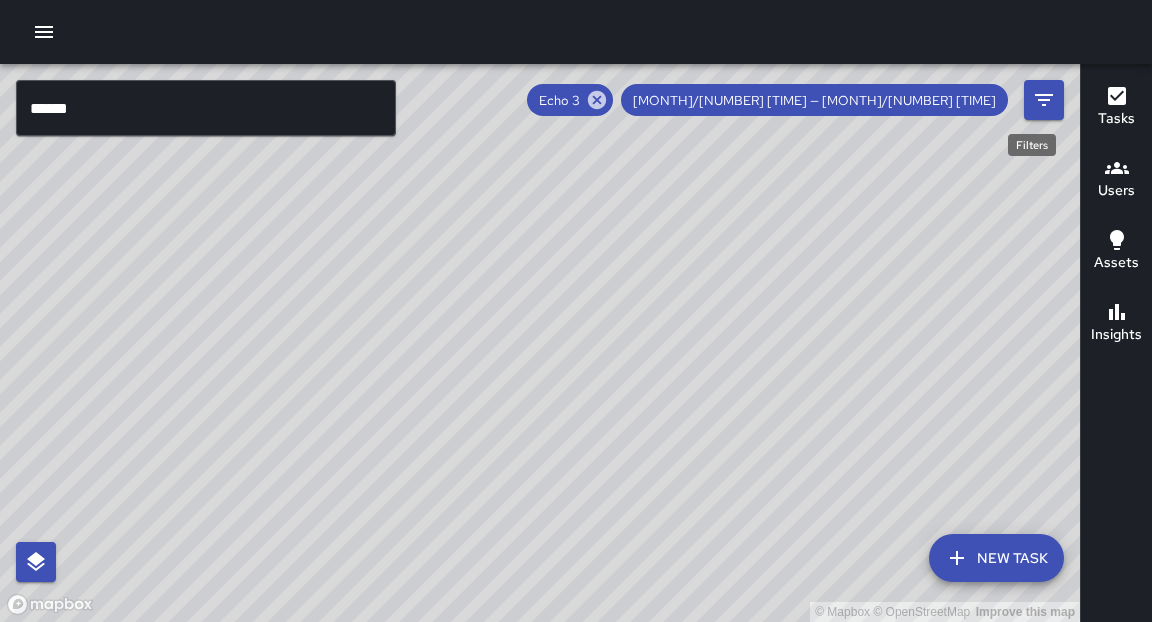 click on "© Mapbox   © OpenStreetMap   Improve this map" at bounding box center (540, 343) 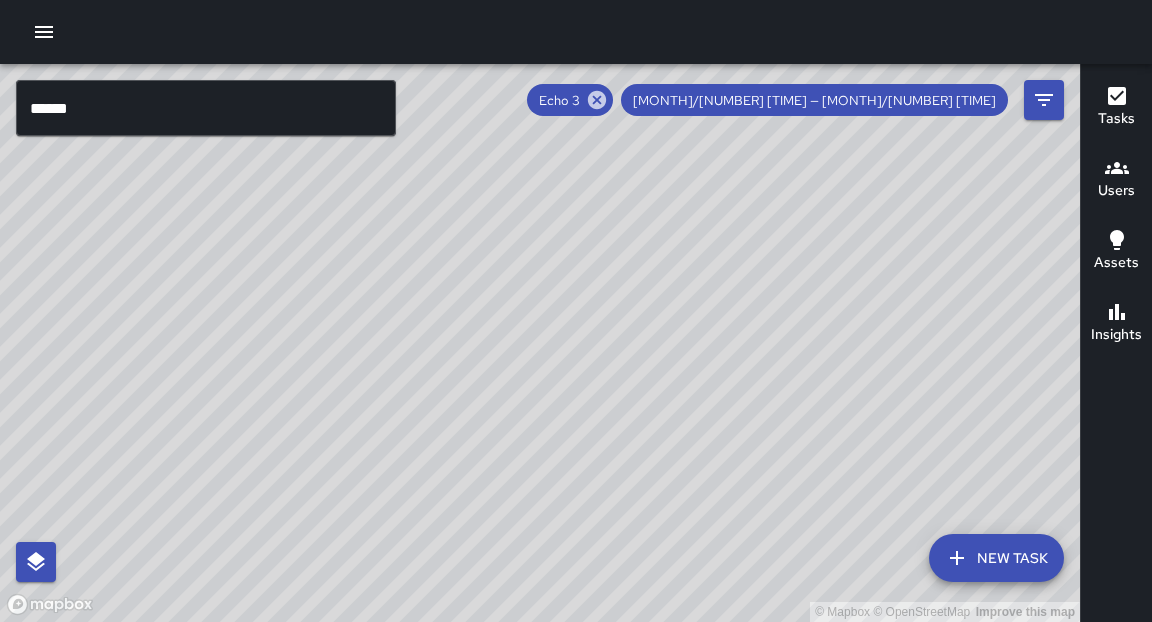 click on "© Mapbox   © OpenStreetMap   Improve this map" at bounding box center (540, 343) 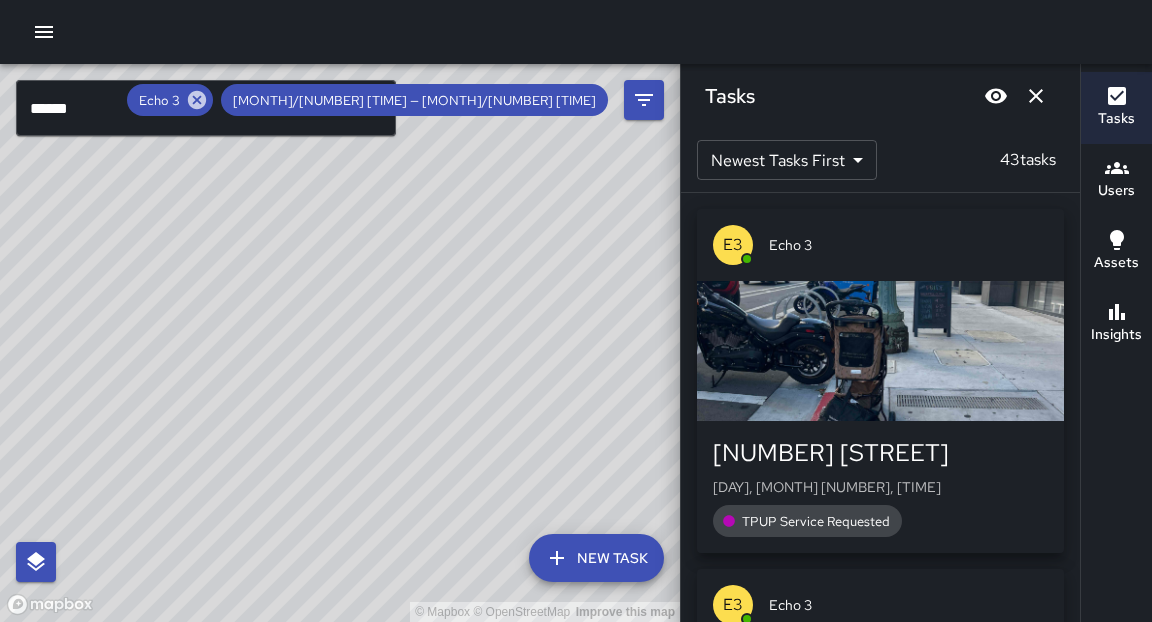 drag, startPoint x: 98, startPoint y: 510, endPoint x: 1033, endPoint y: 100, distance: 1020.9432 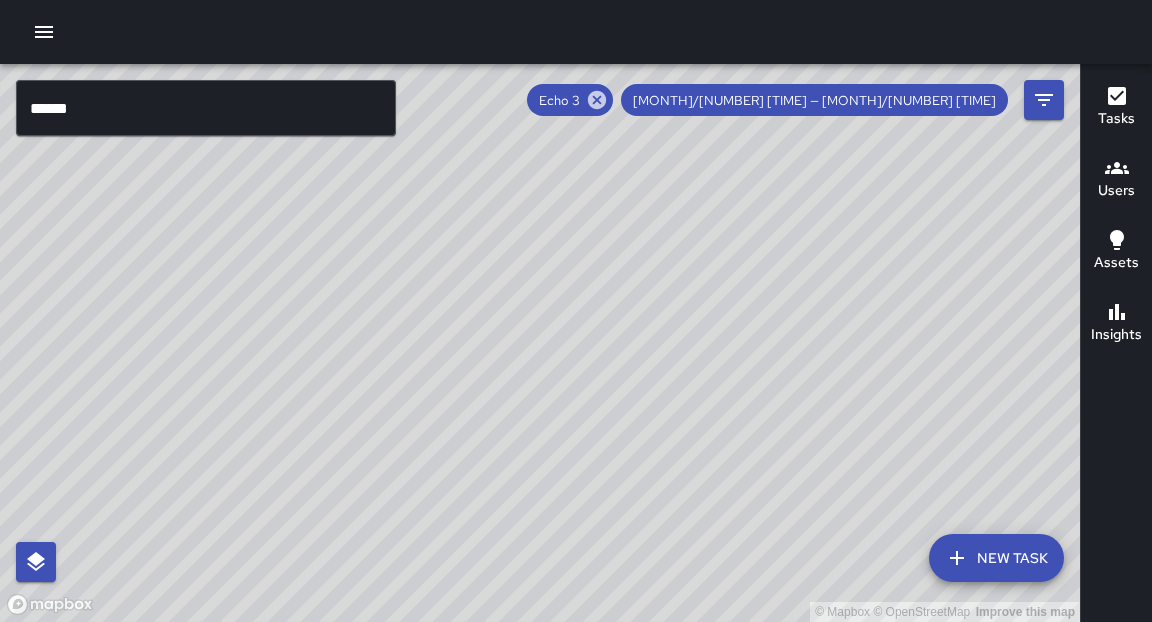 click on "© Mapbox   © OpenStreetMap   Improve this map" at bounding box center (540, 343) 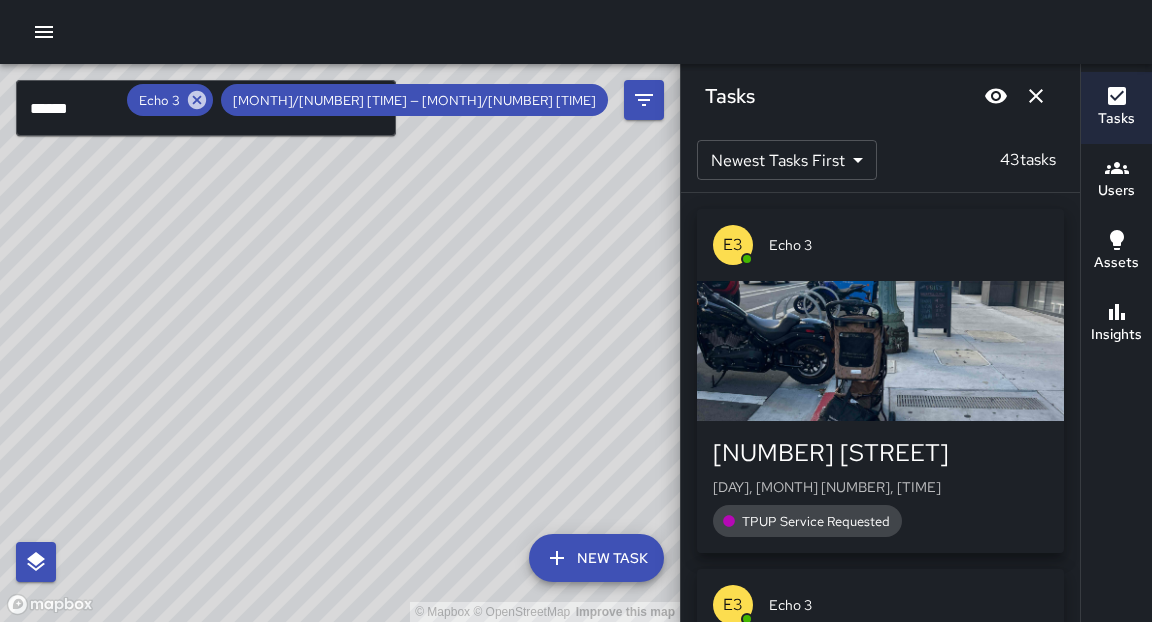 click at bounding box center [1036, 96] 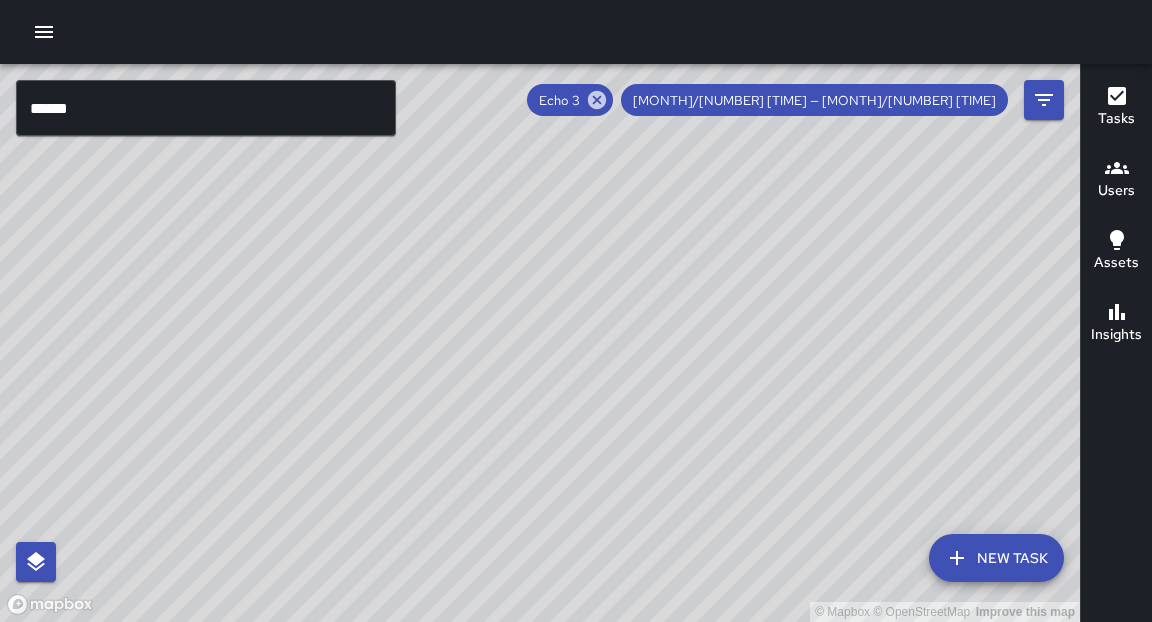 click on "© Mapbox   © OpenStreetMap   Improve this map" at bounding box center [540, 343] 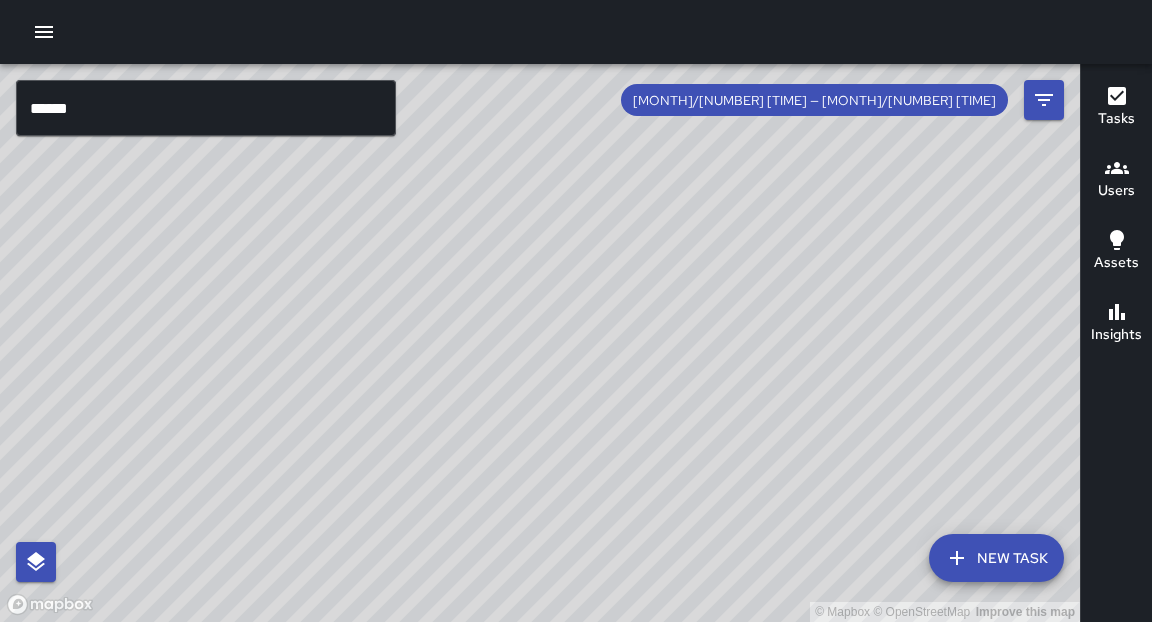 drag, startPoint x: 702, startPoint y: 105, endPoint x: 498, endPoint y: 206, distance: 227.63348 